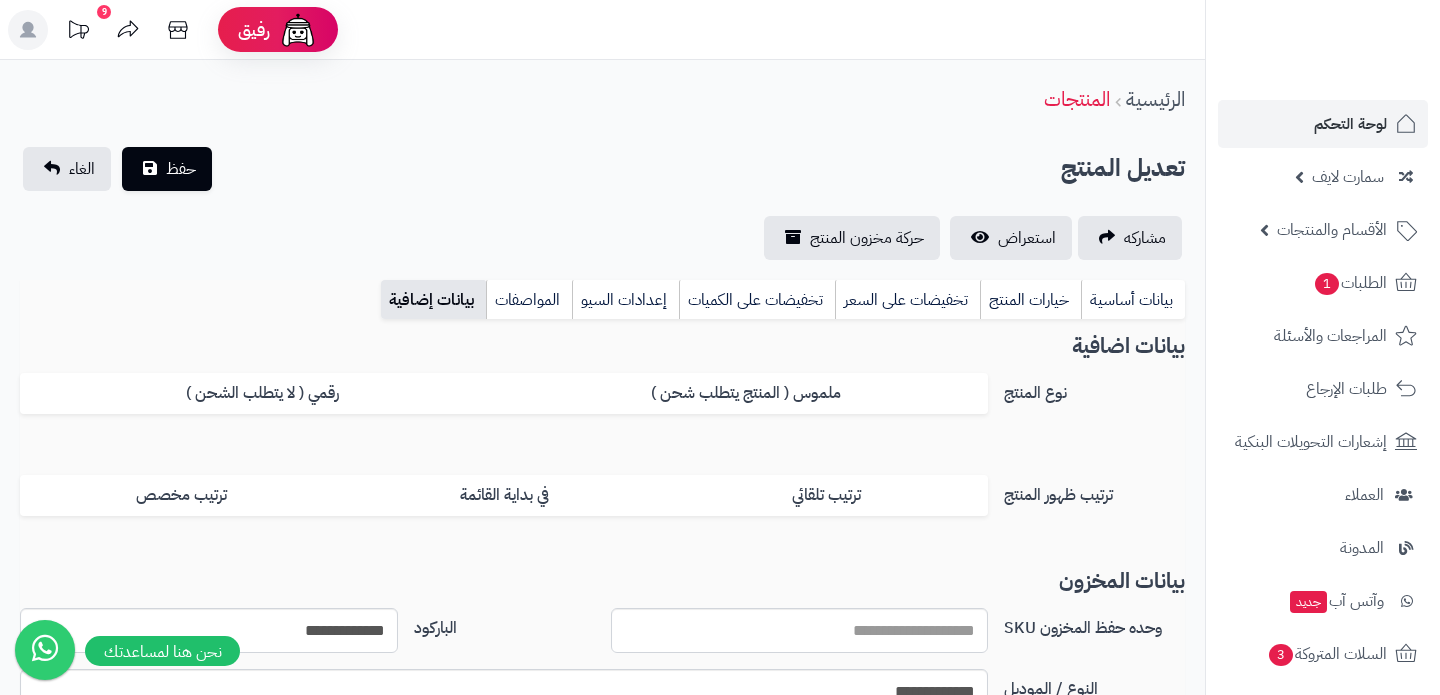 scroll, scrollTop: 0, scrollLeft: 0, axis: both 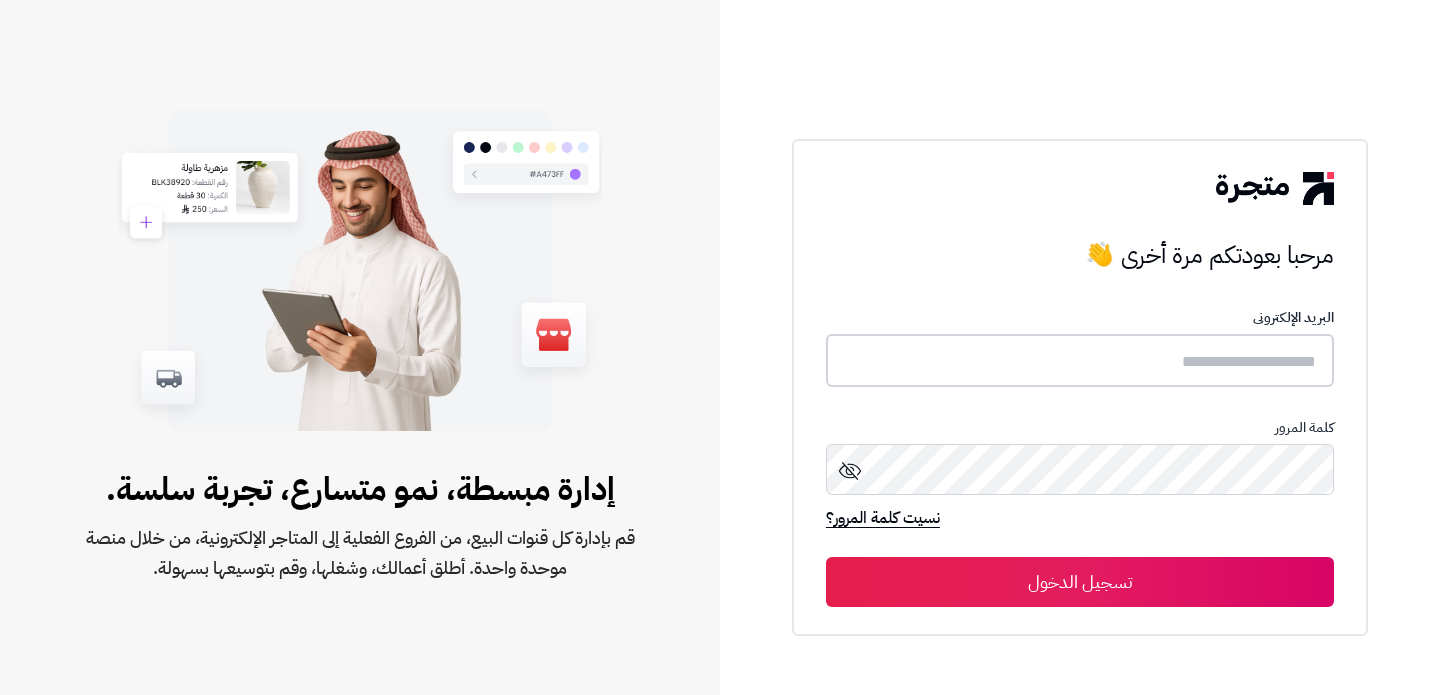 type on "**********" 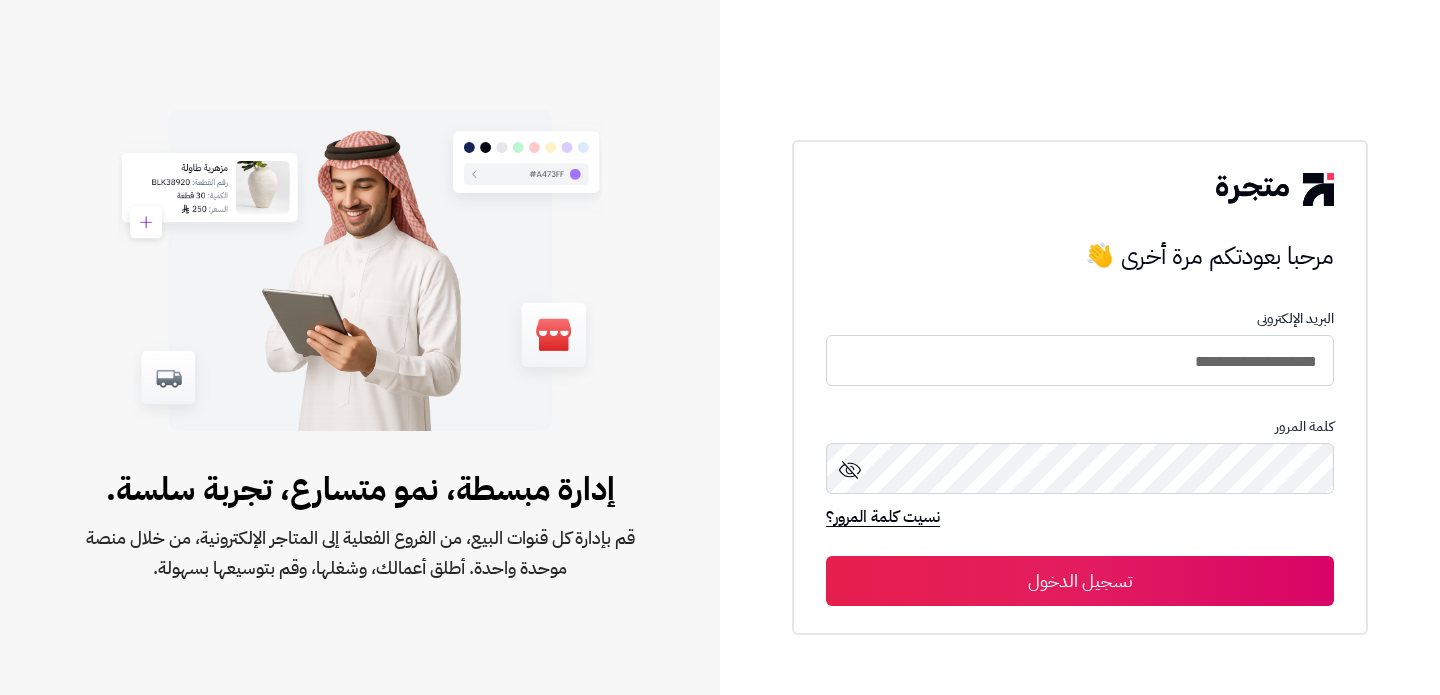 click on "تسجيل الدخول" at bounding box center [1080, 581] 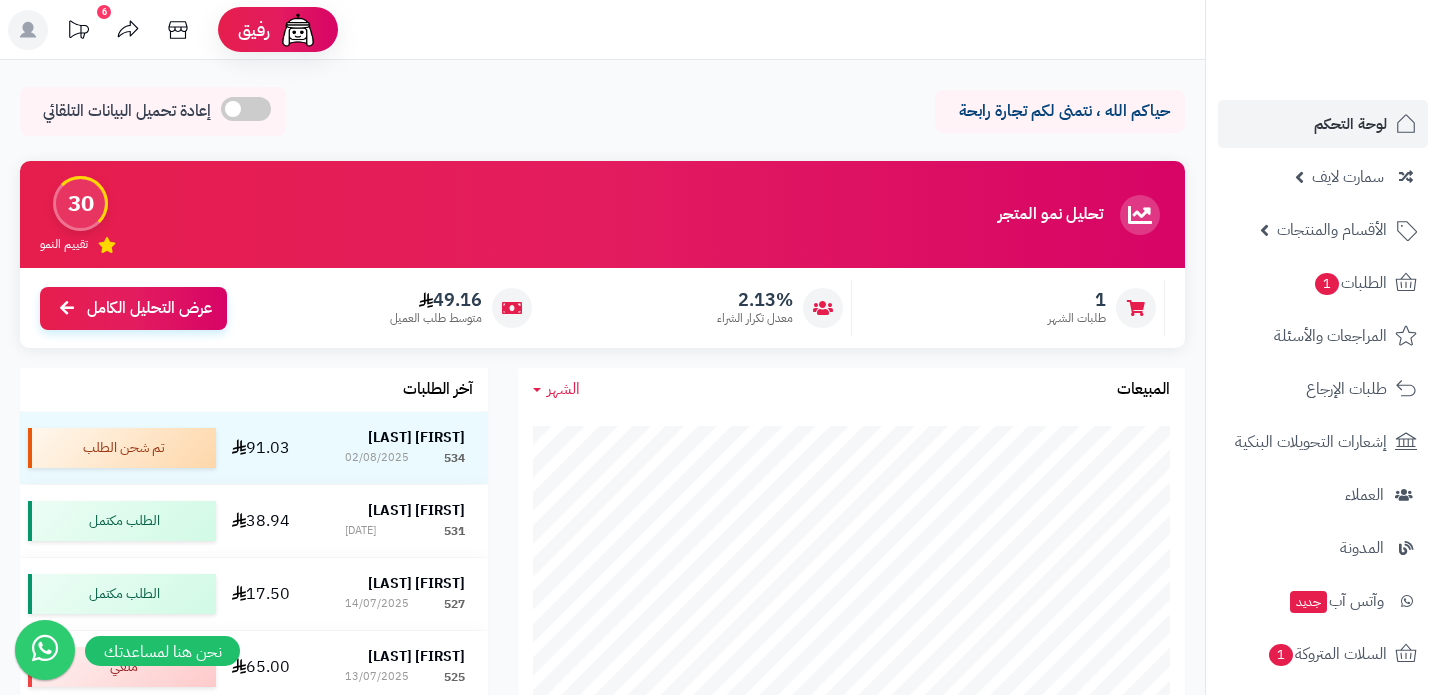 scroll, scrollTop: 44, scrollLeft: 0, axis: vertical 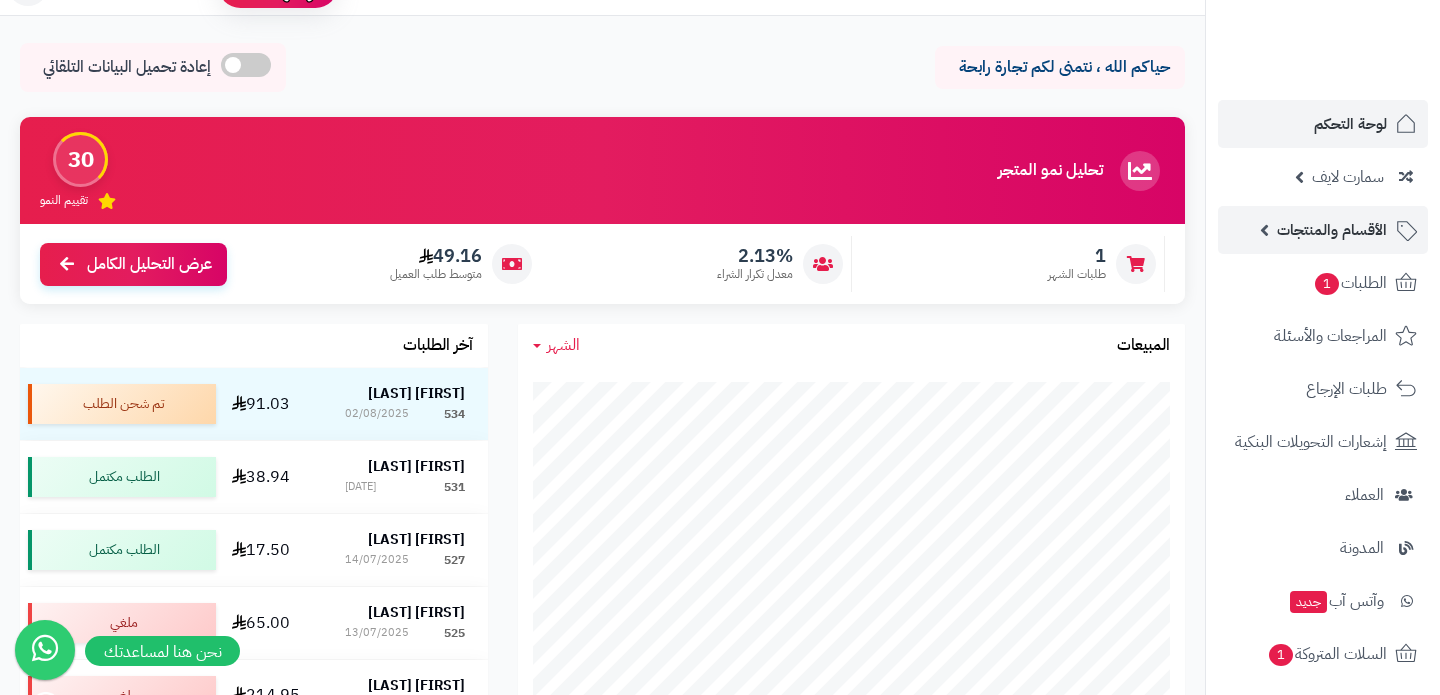 click on "الأقسام والمنتجات" at bounding box center (1323, 230) 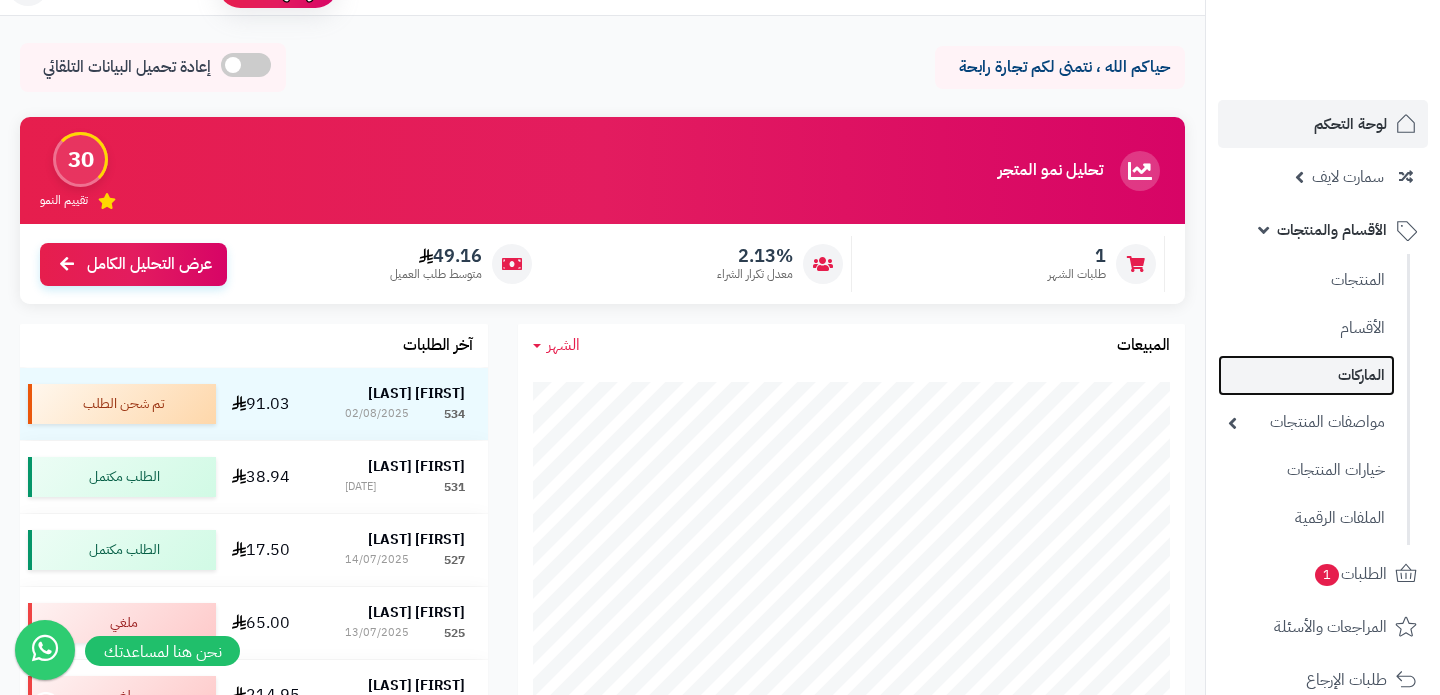 click on "الماركات" at bounding box center [1306, 375] 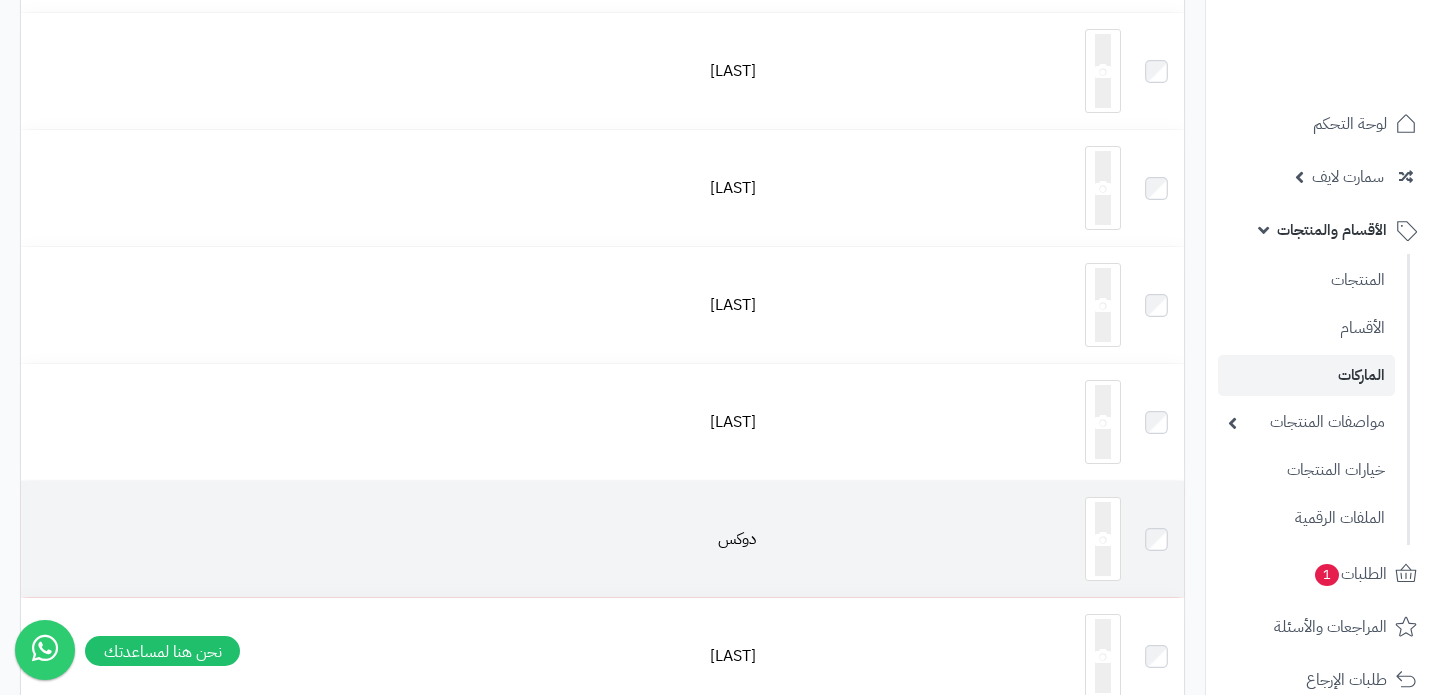 scroll, scrollTop: 0, scrollLeft: 0, axis: both 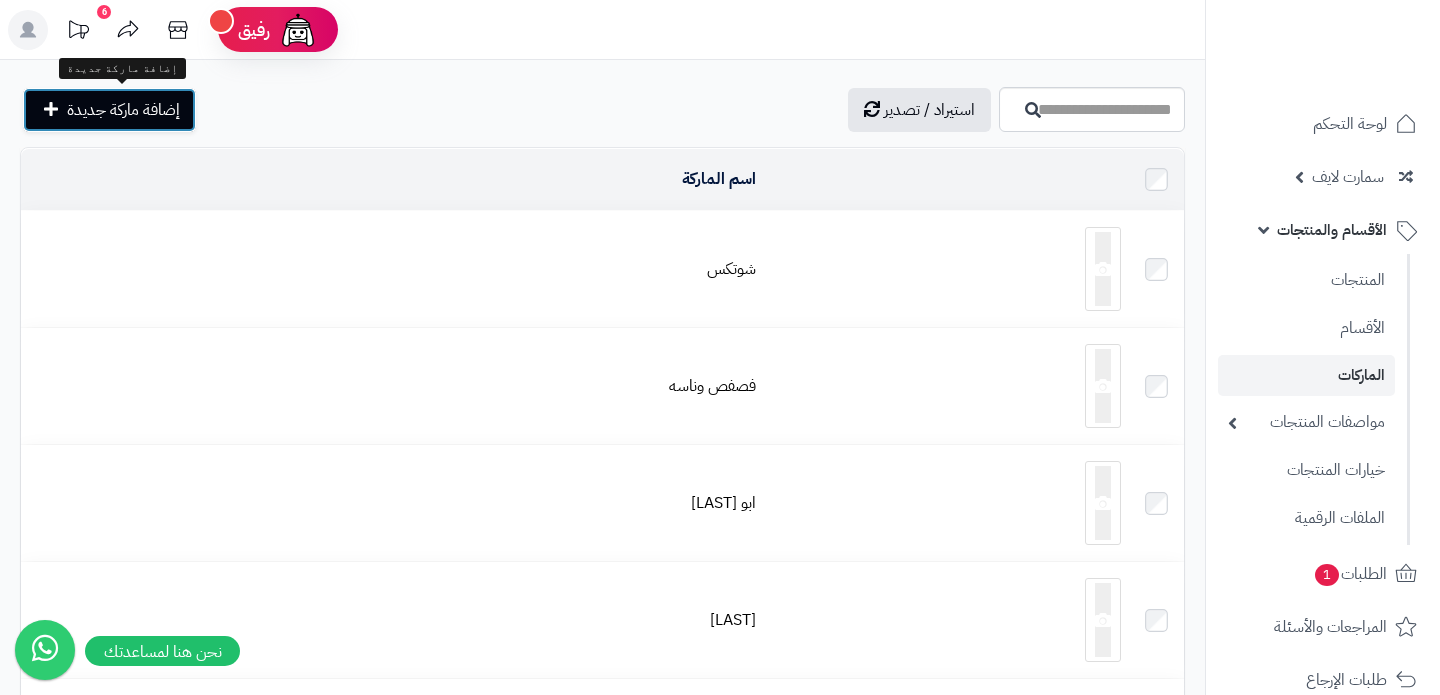 click on "إضافة ماركة جديدة" at bounding box center (123, 110) 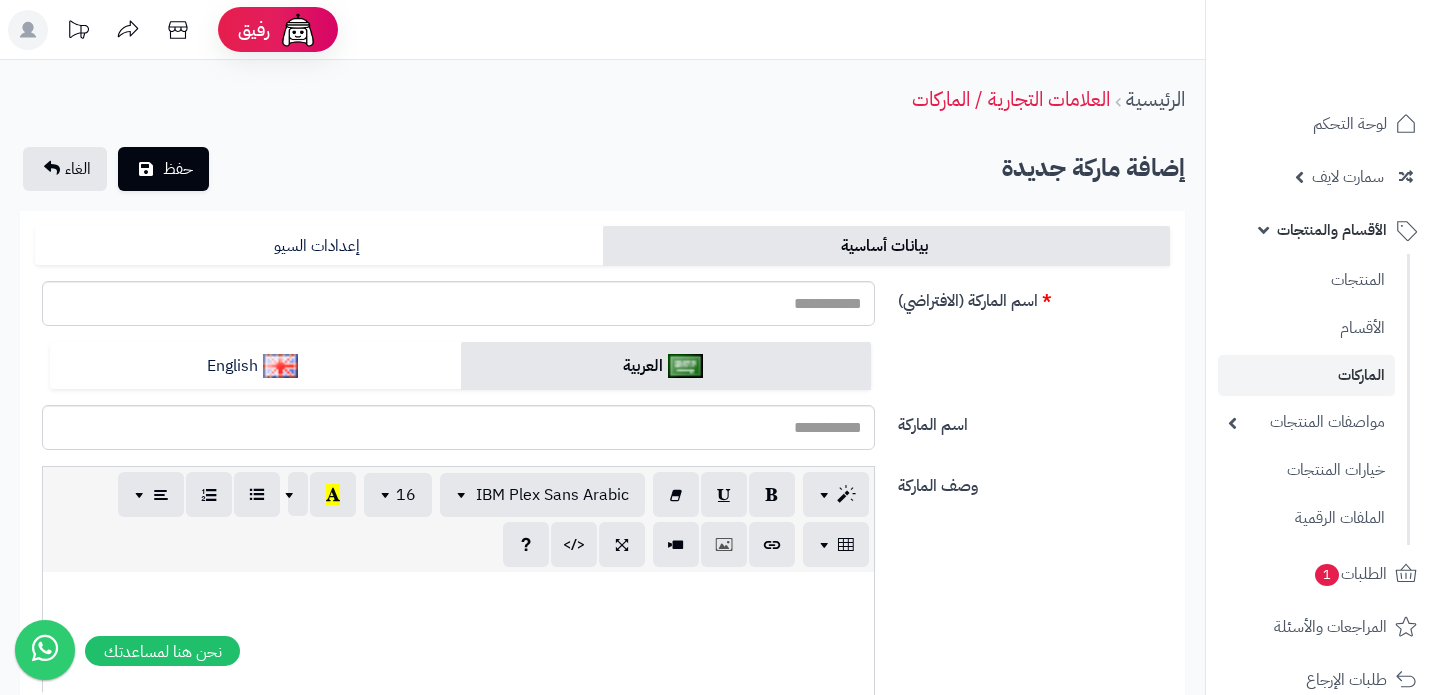 scroll, scrollTop: 0, scrollLeft: 0, axis: both 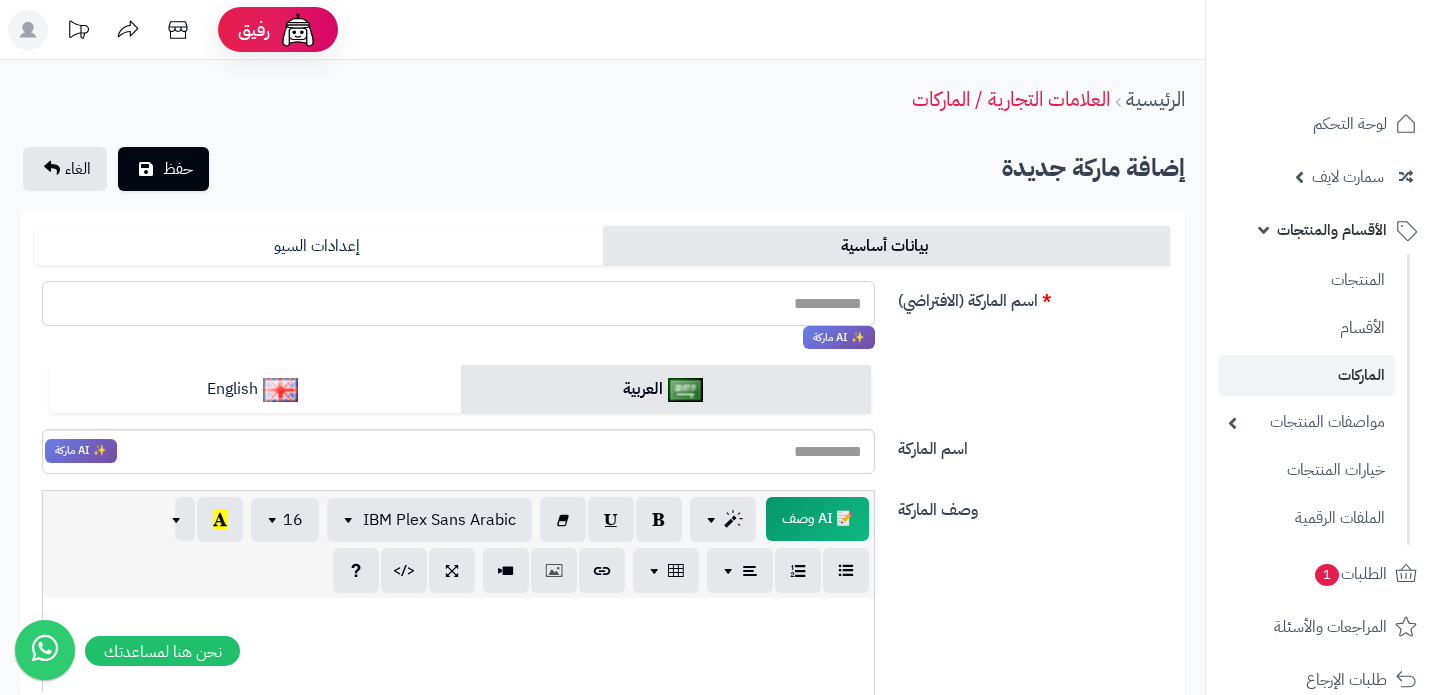 click on "اسم الماركة (الافتراضي)" at bounding box center (458, 303) 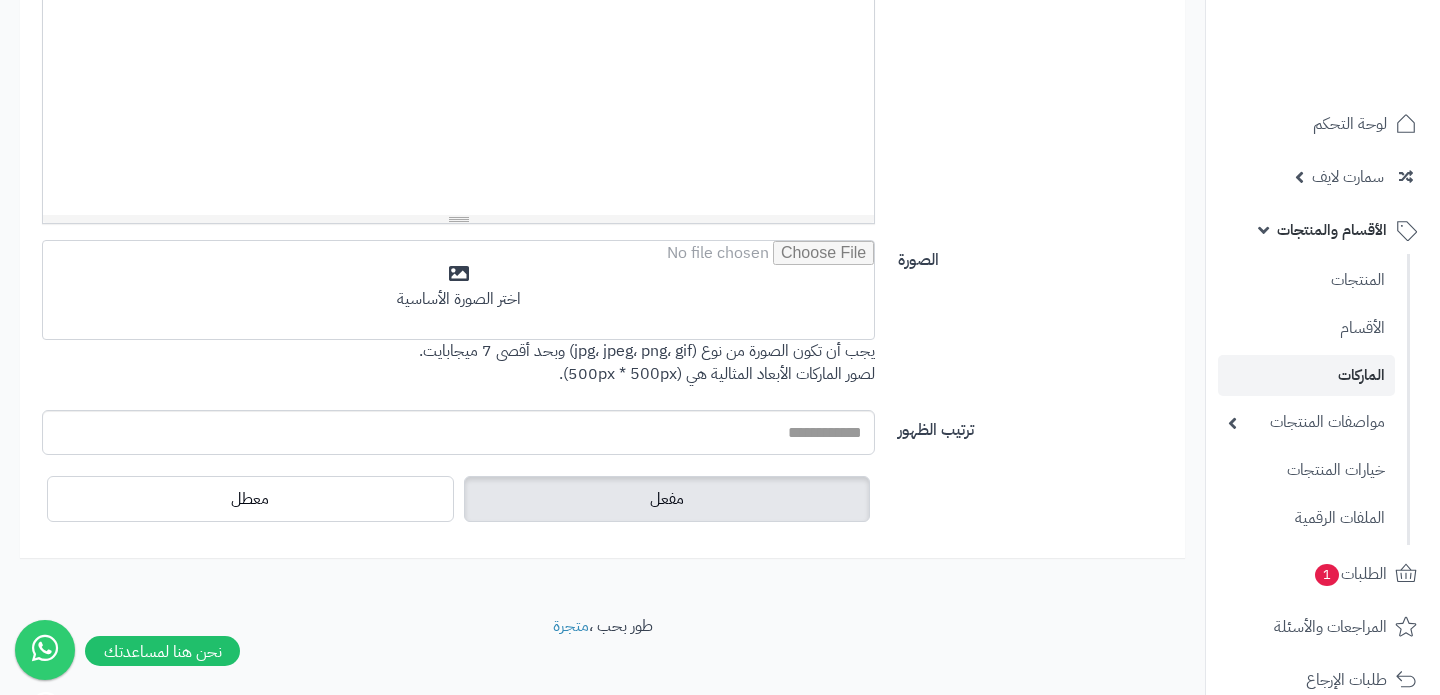 scroll, scrollTop: 701, scrollLeft: 0, axis: vertical 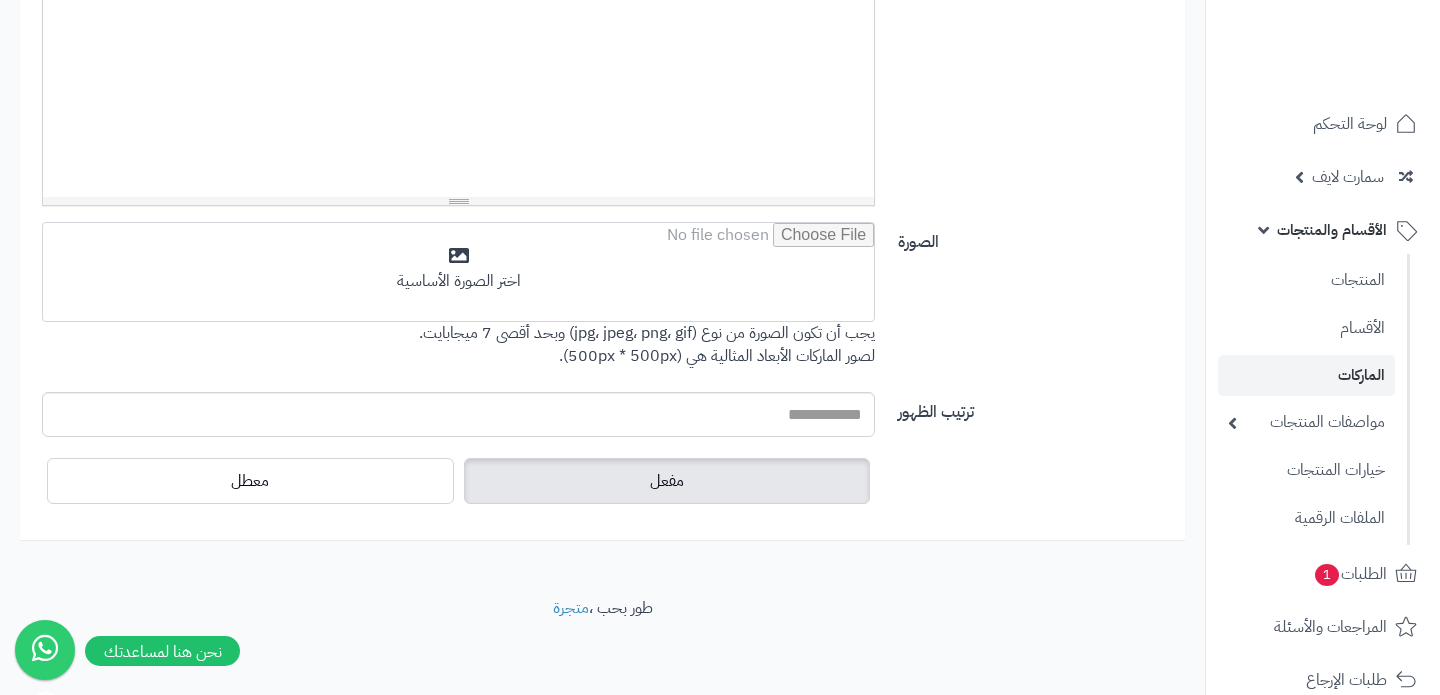 type on "**********" 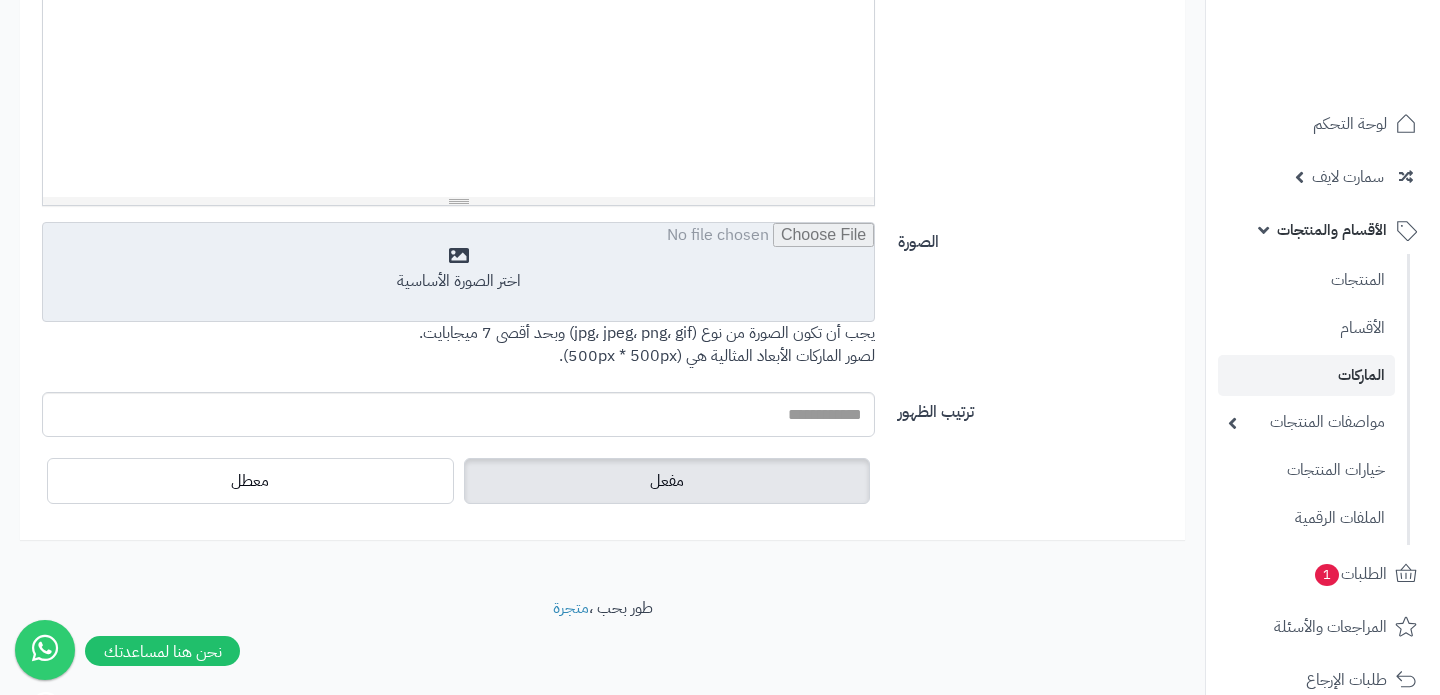 click at bounding box center (458, 273) 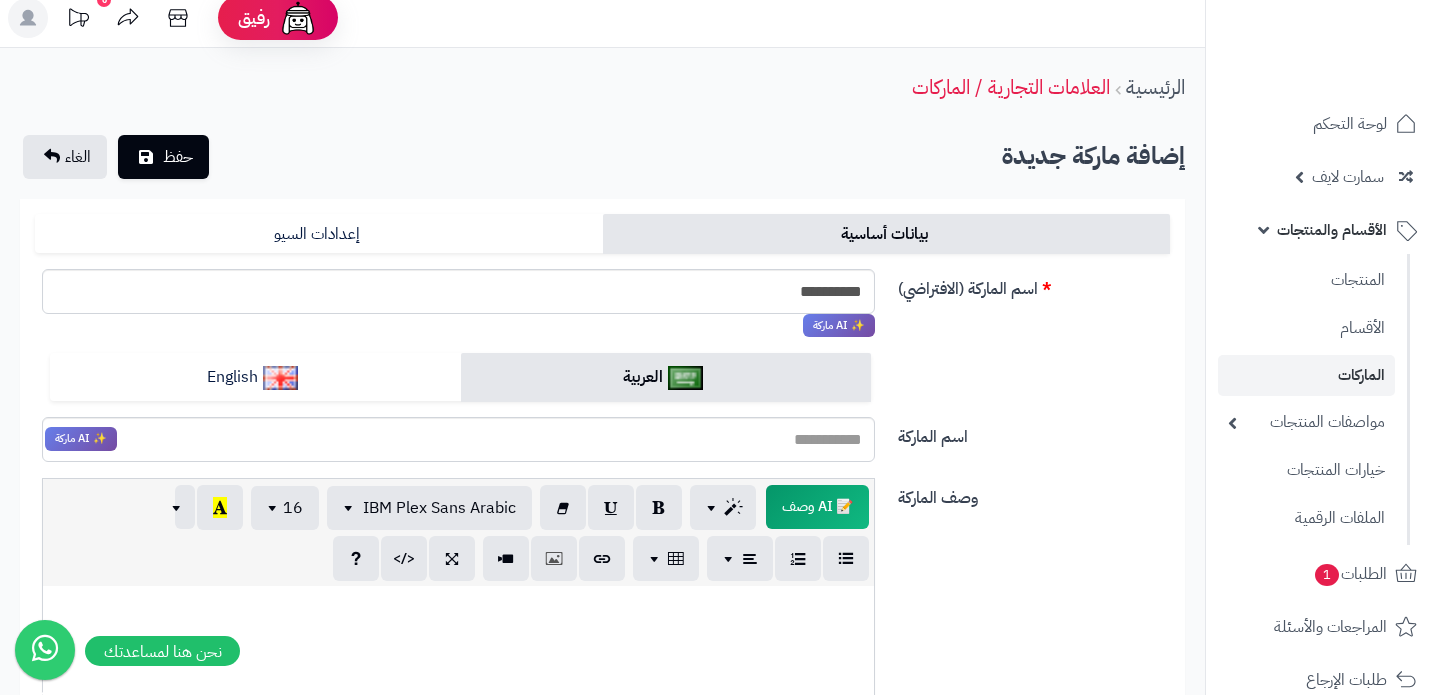 scroll, scrollTop: 0, scrollLeft: 0, axis: both 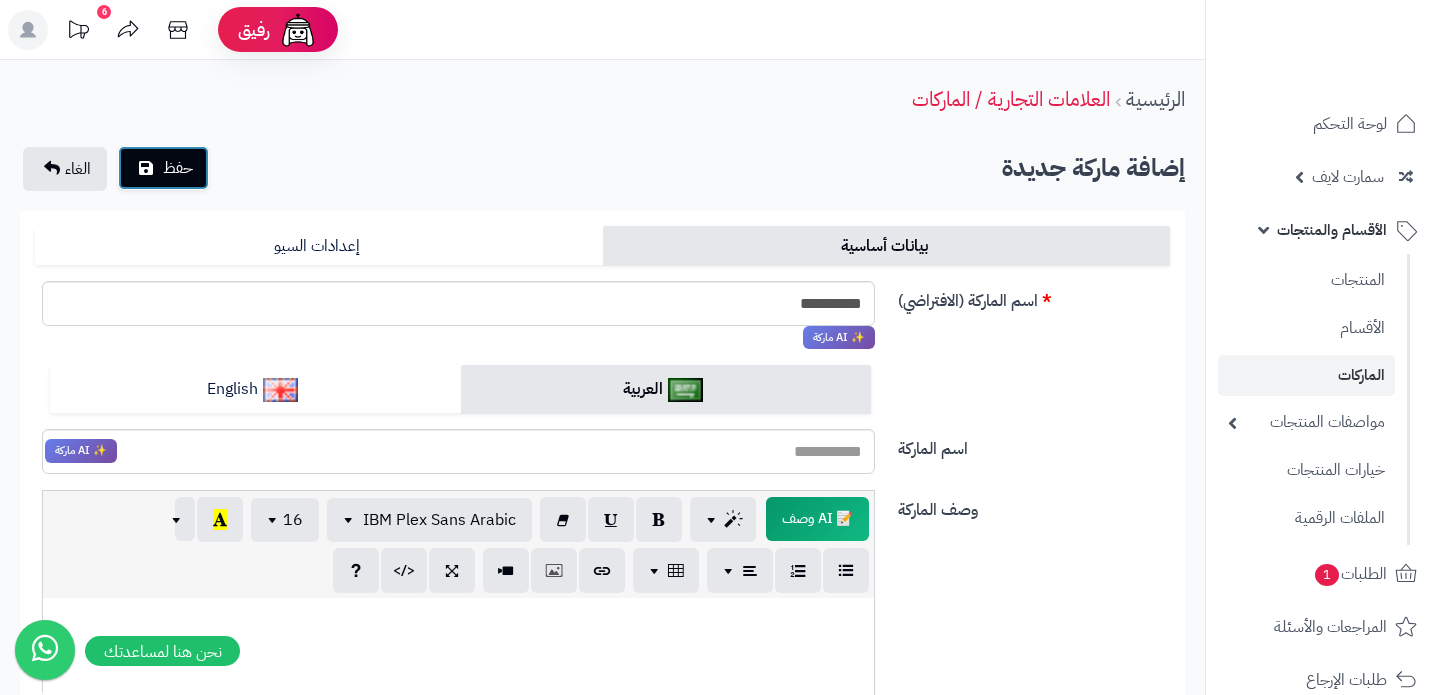 click on "حفظ" at bounding box center [163, 168] 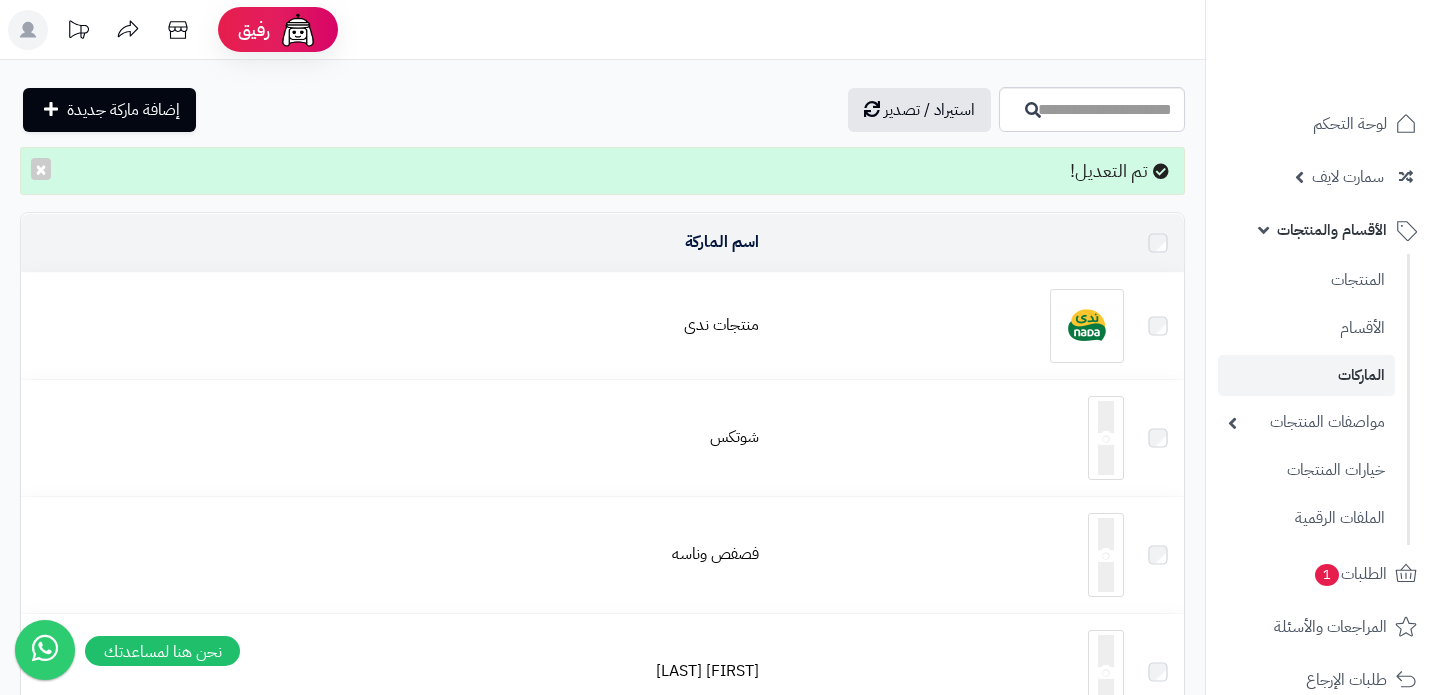 scroll, scrollTop: 0, scrollLeft: 0, axis: both 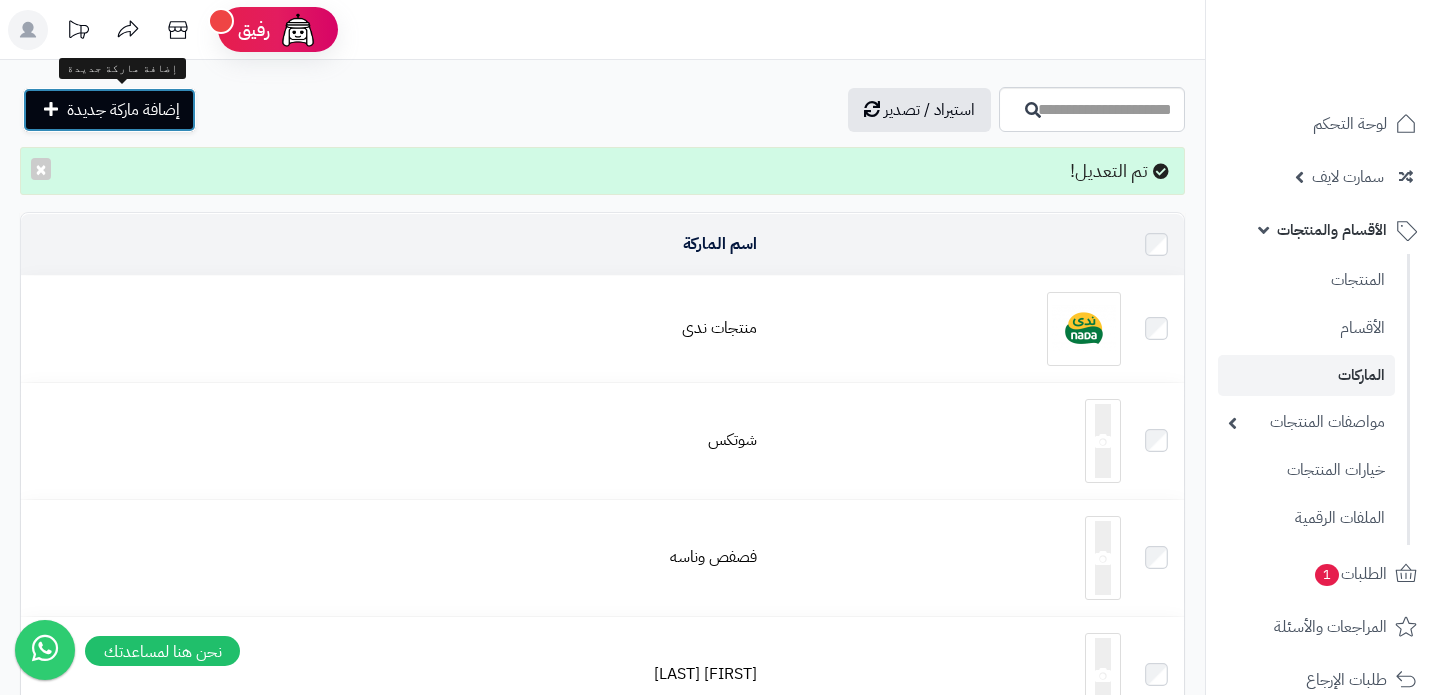 click on "إضافة ماركة جديدة" at bounding box center (123, 110) 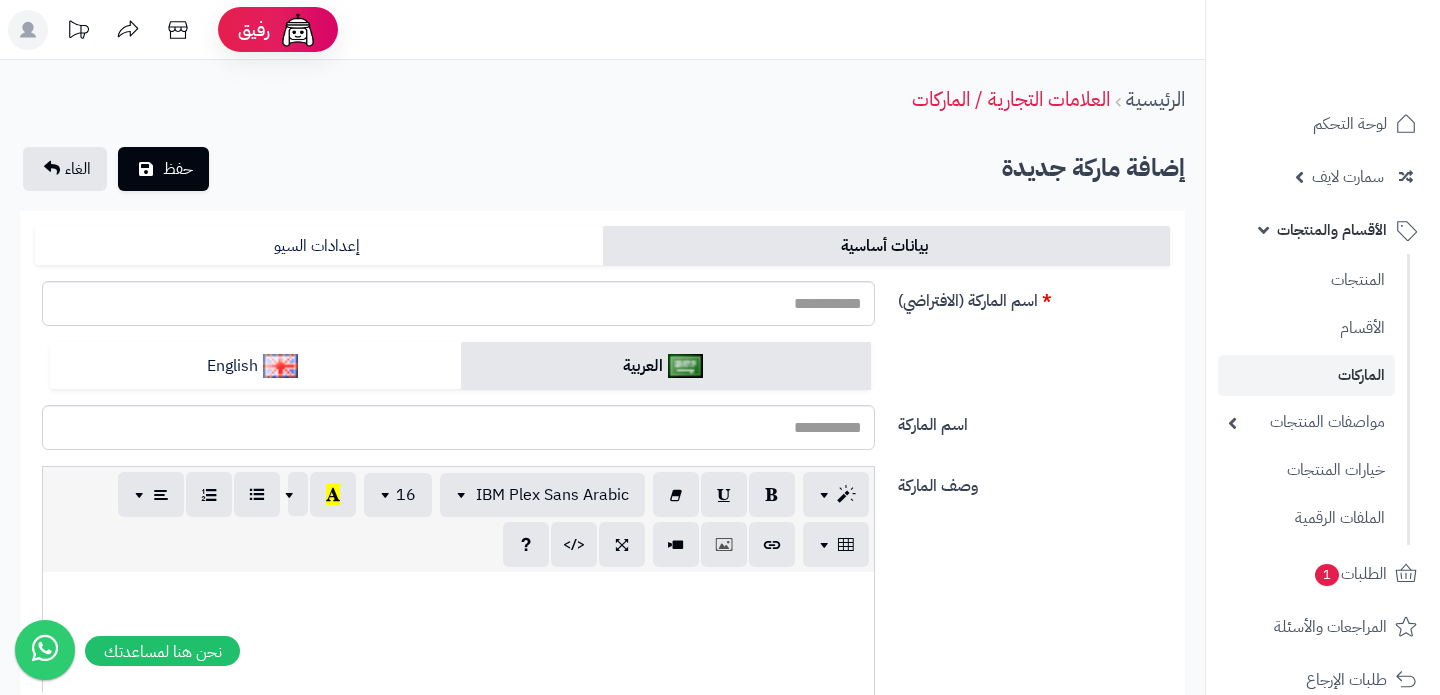 scroll, scrollTop: 0, scrollLeft: 0, axis: both 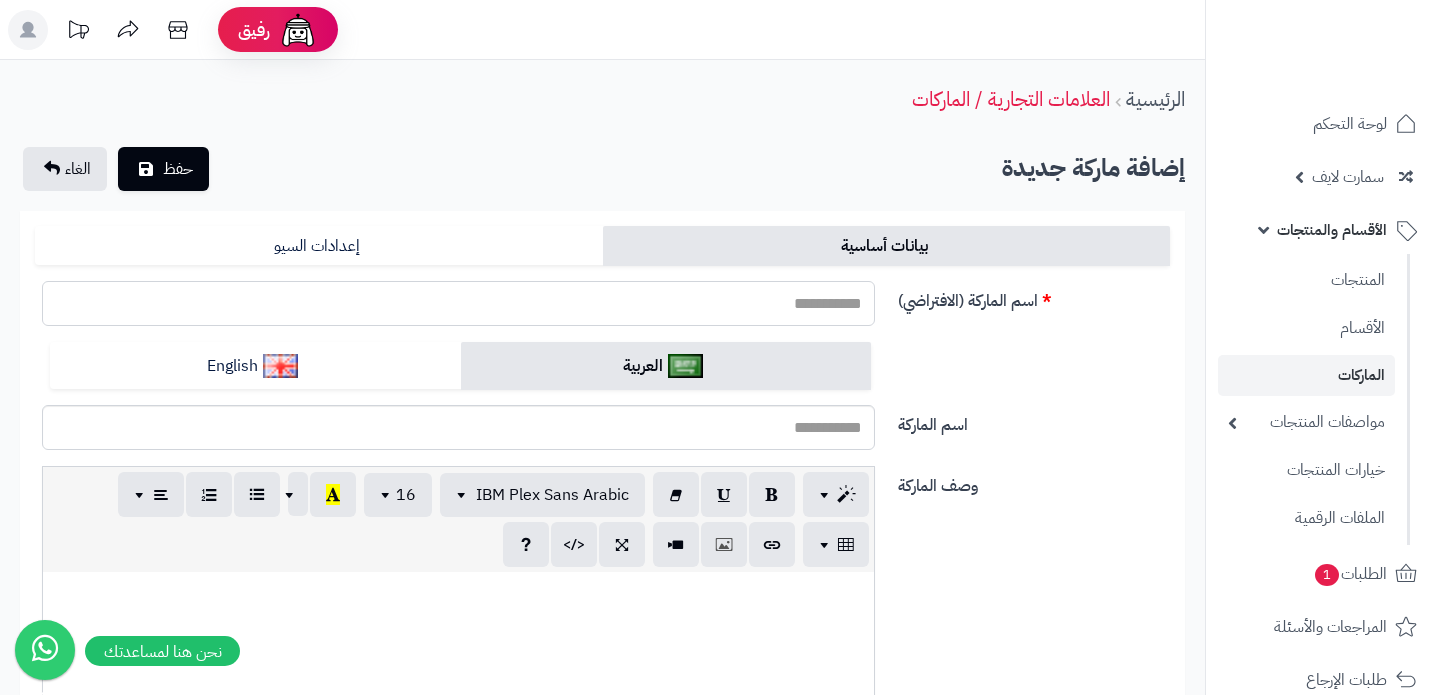 click on "اسم الماركة (الافتراضي)" at bounding box center [458, 303] 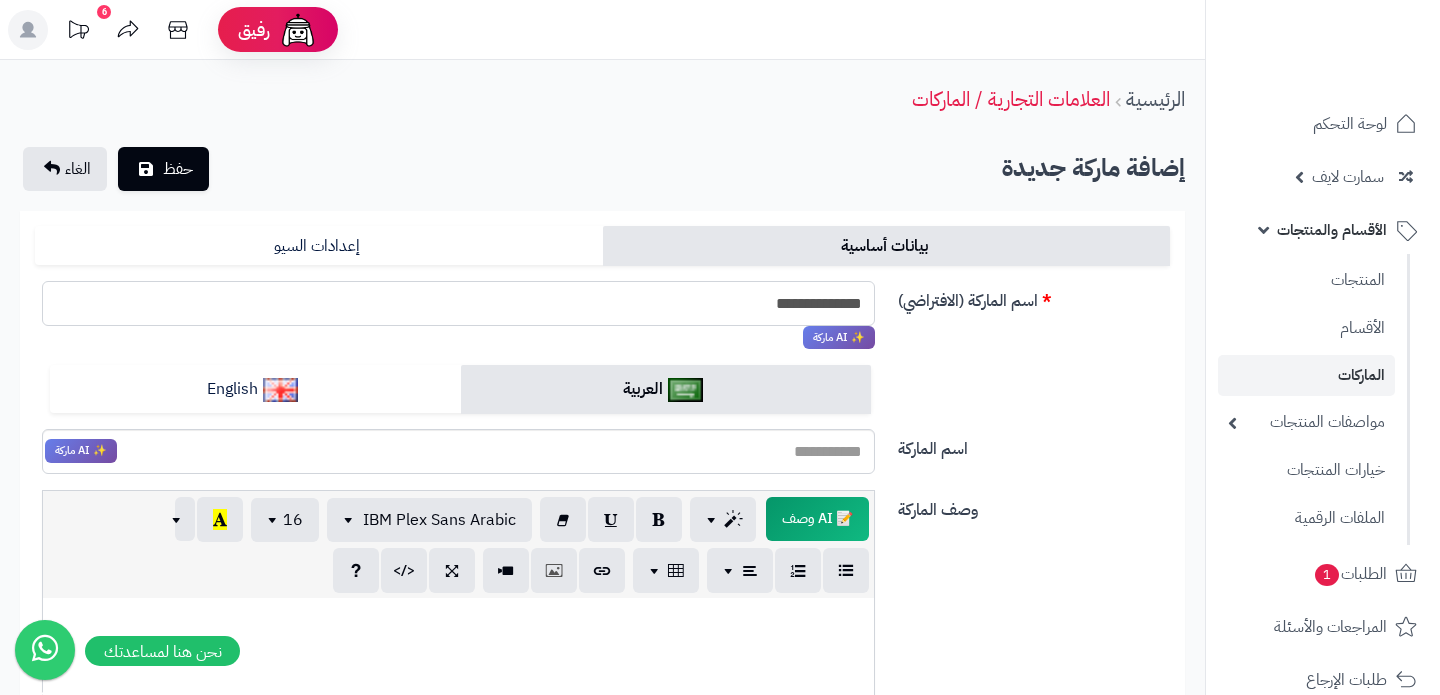 type on "**********" 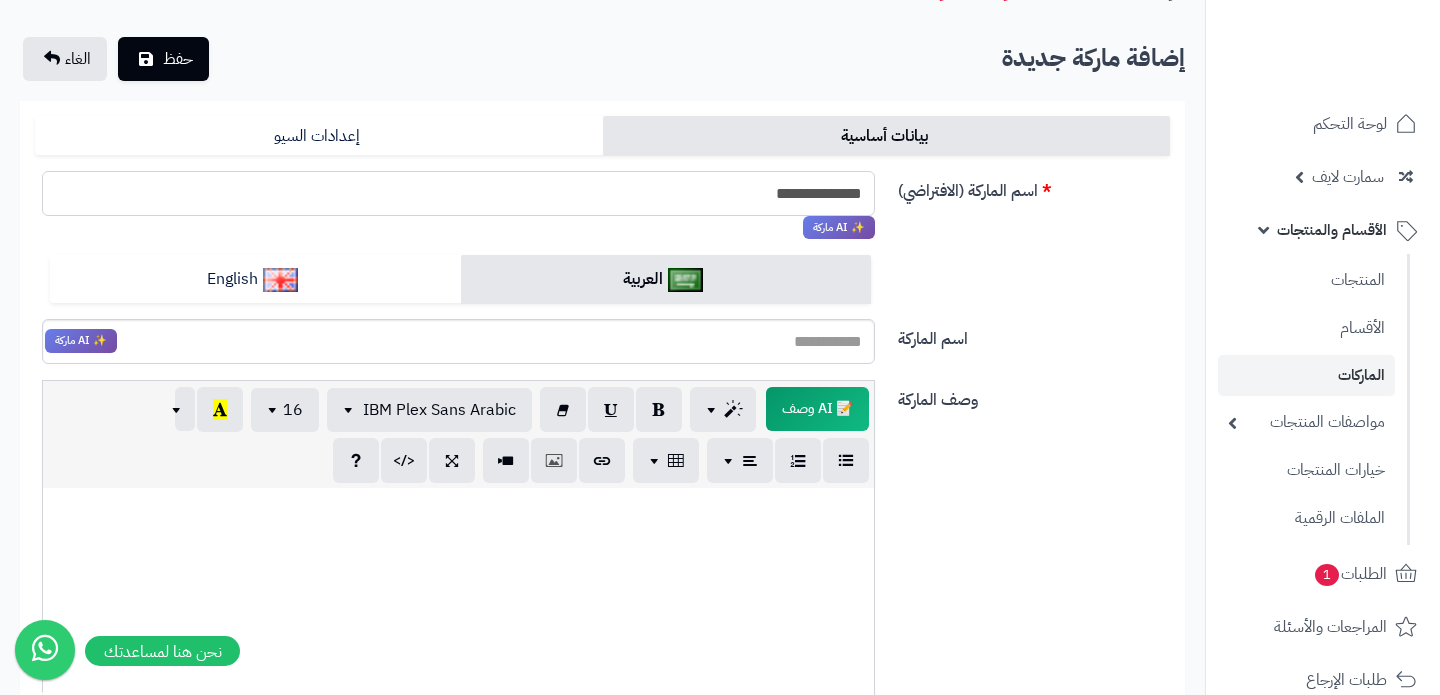scroll, scrollTop: 0, scrollLeft: 0, axis: both 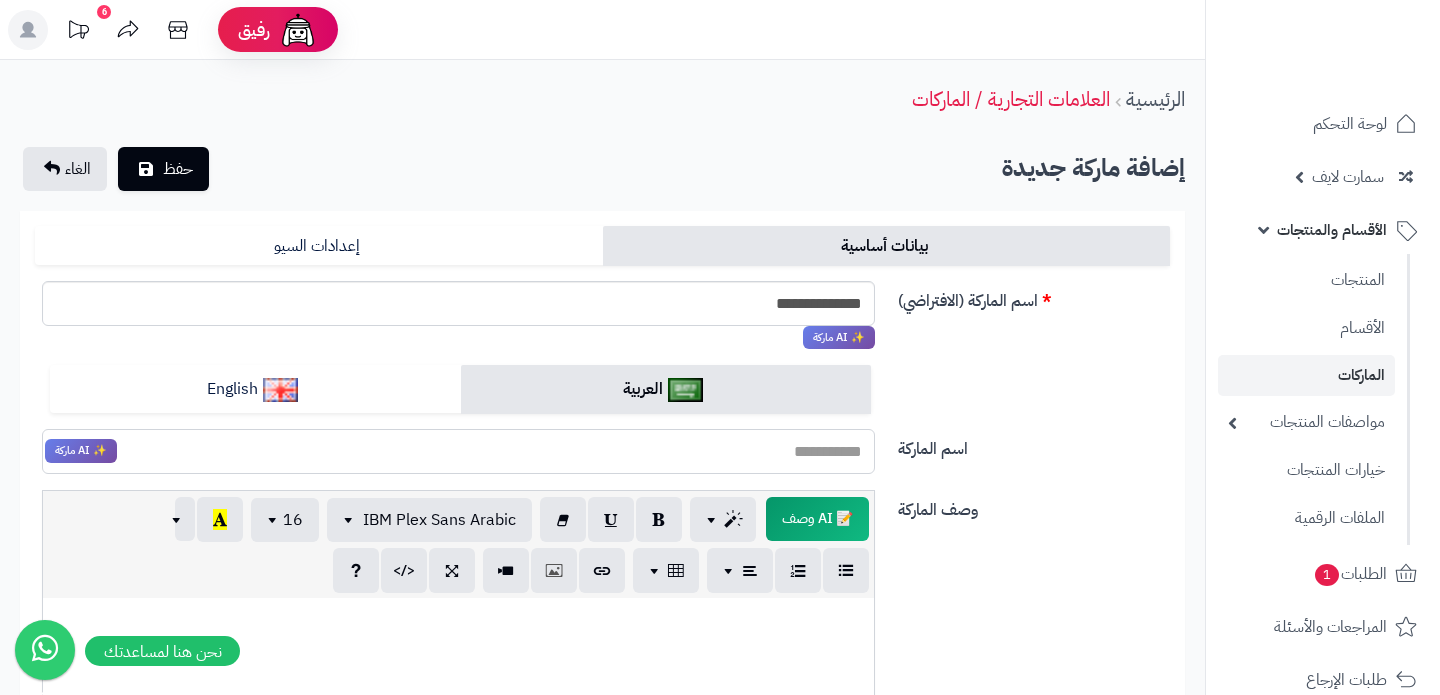 click on "اسم الماركة" at bounding box center [458, 451] 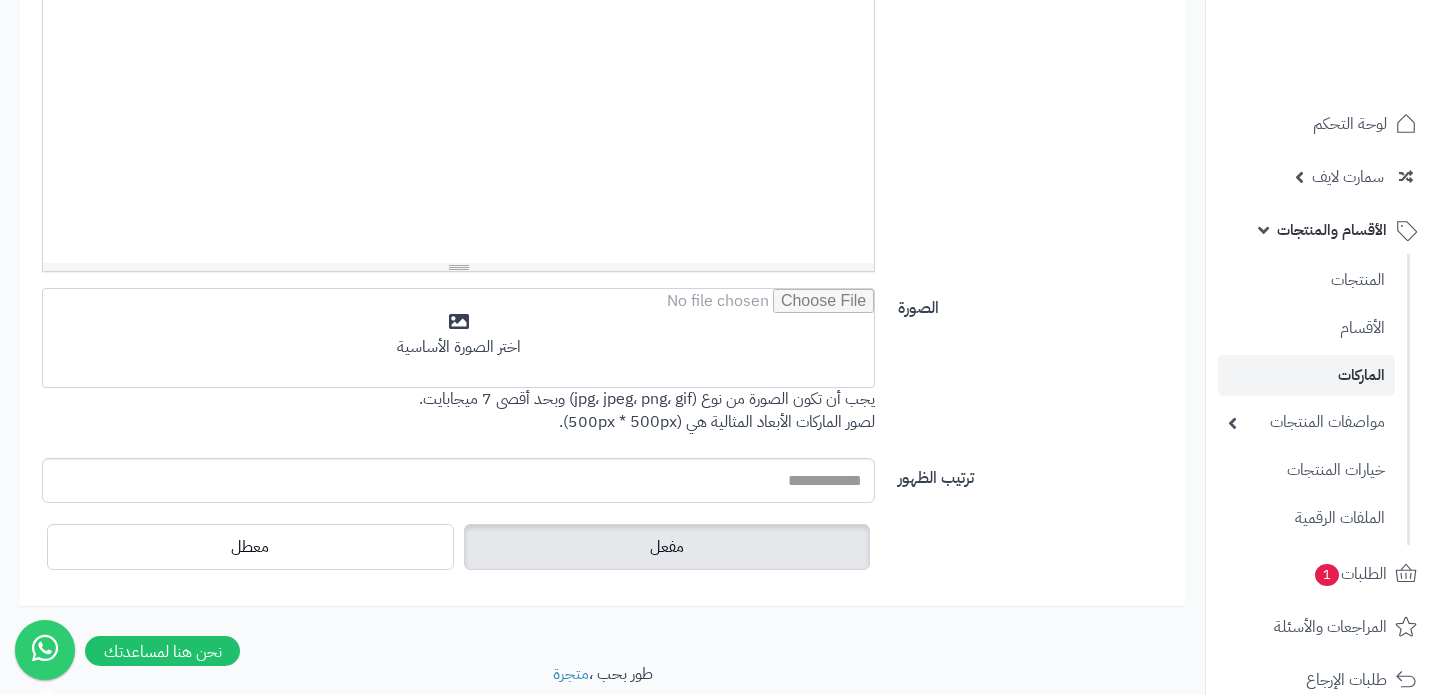 scroll, scrollTop: 657, scrollLeft: 0, axis: vertical 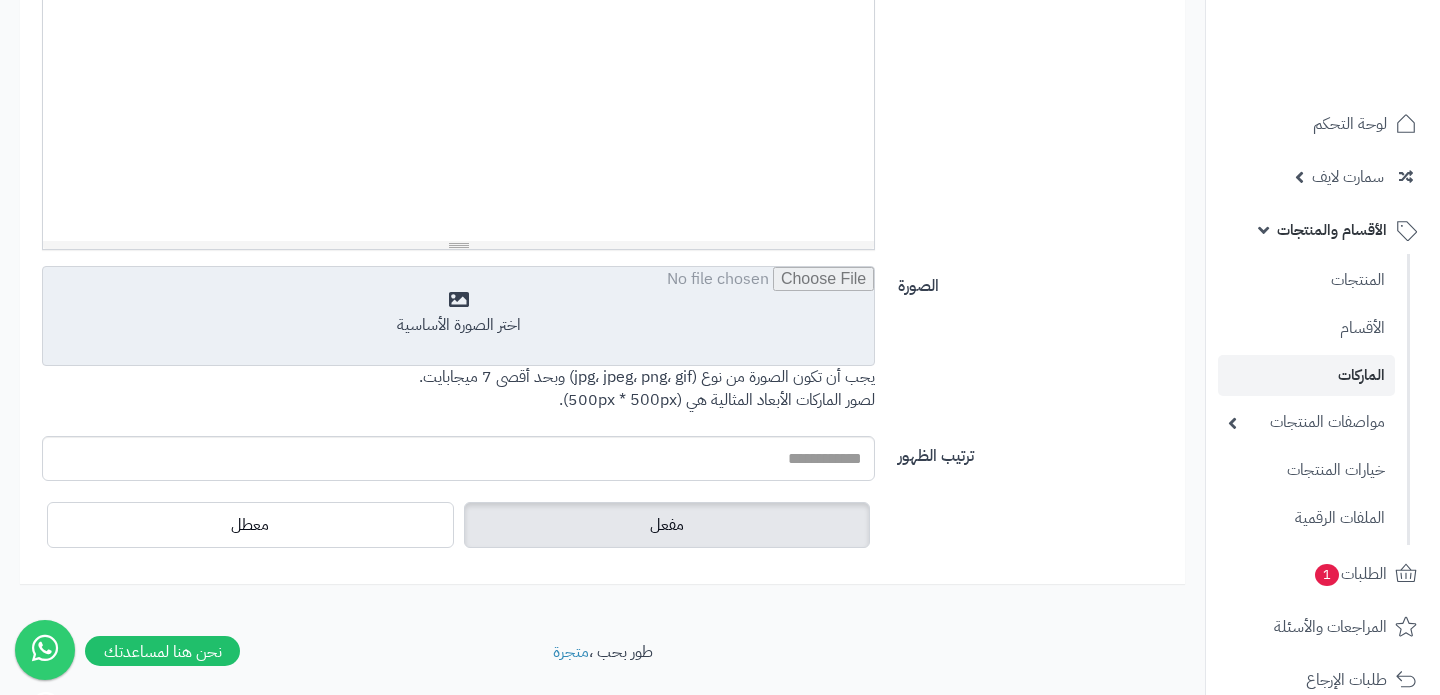 type on "*******" 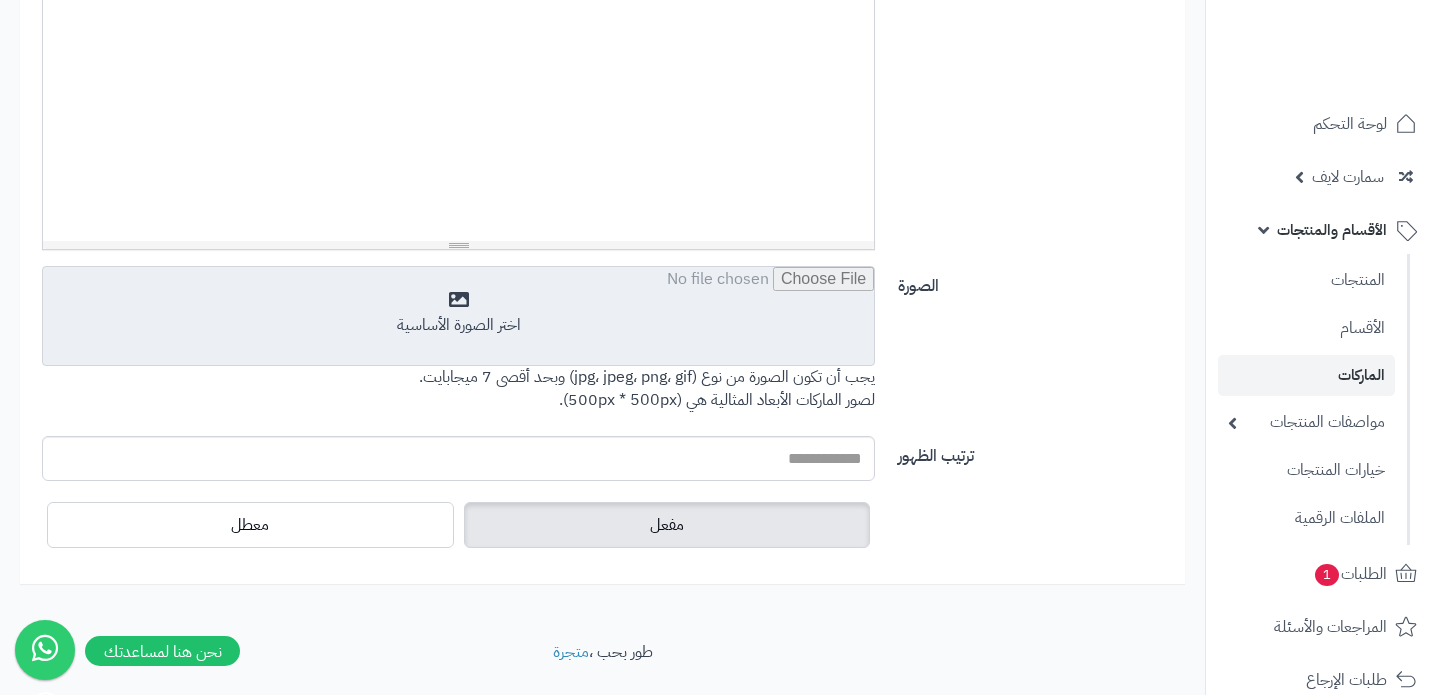 click at bounding box center [458, 317] 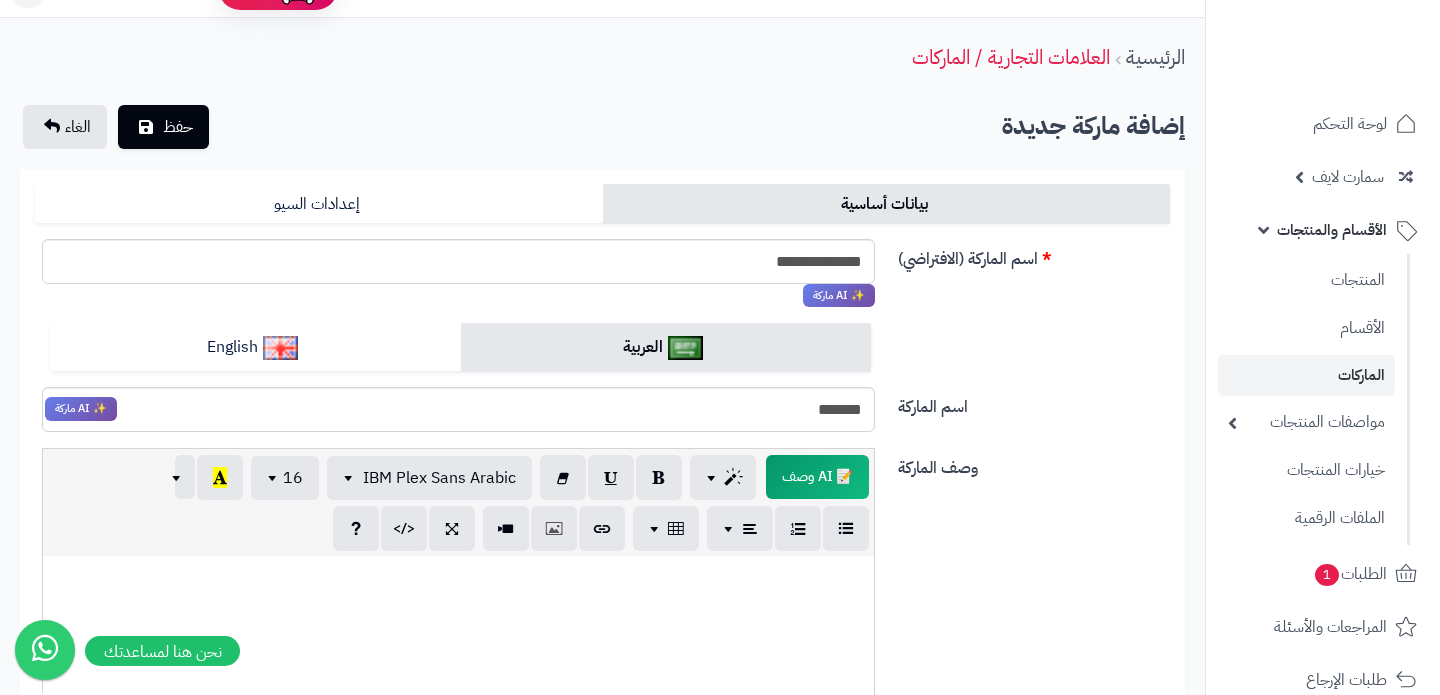 scroll, scrollTop: 0, scrollLeft: 0, axis: both 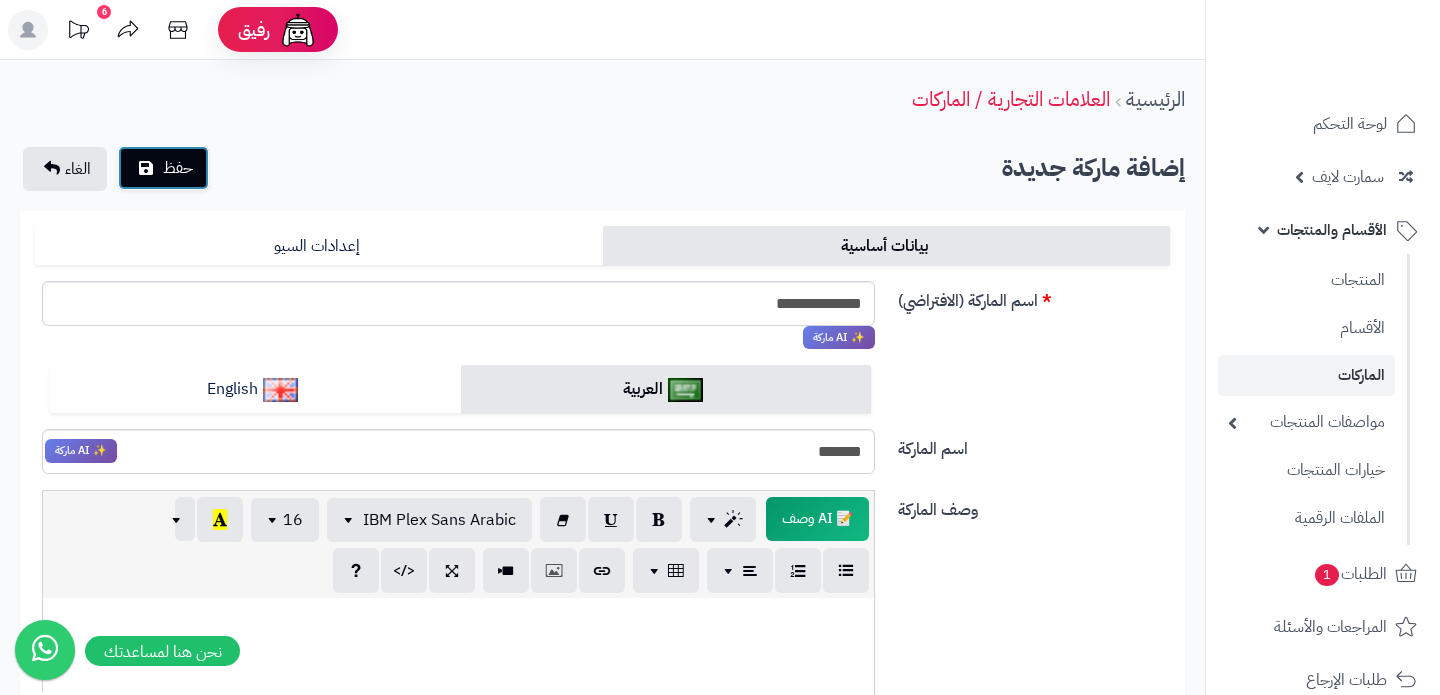 click on "حفظ" at bounding box center (163, 168) 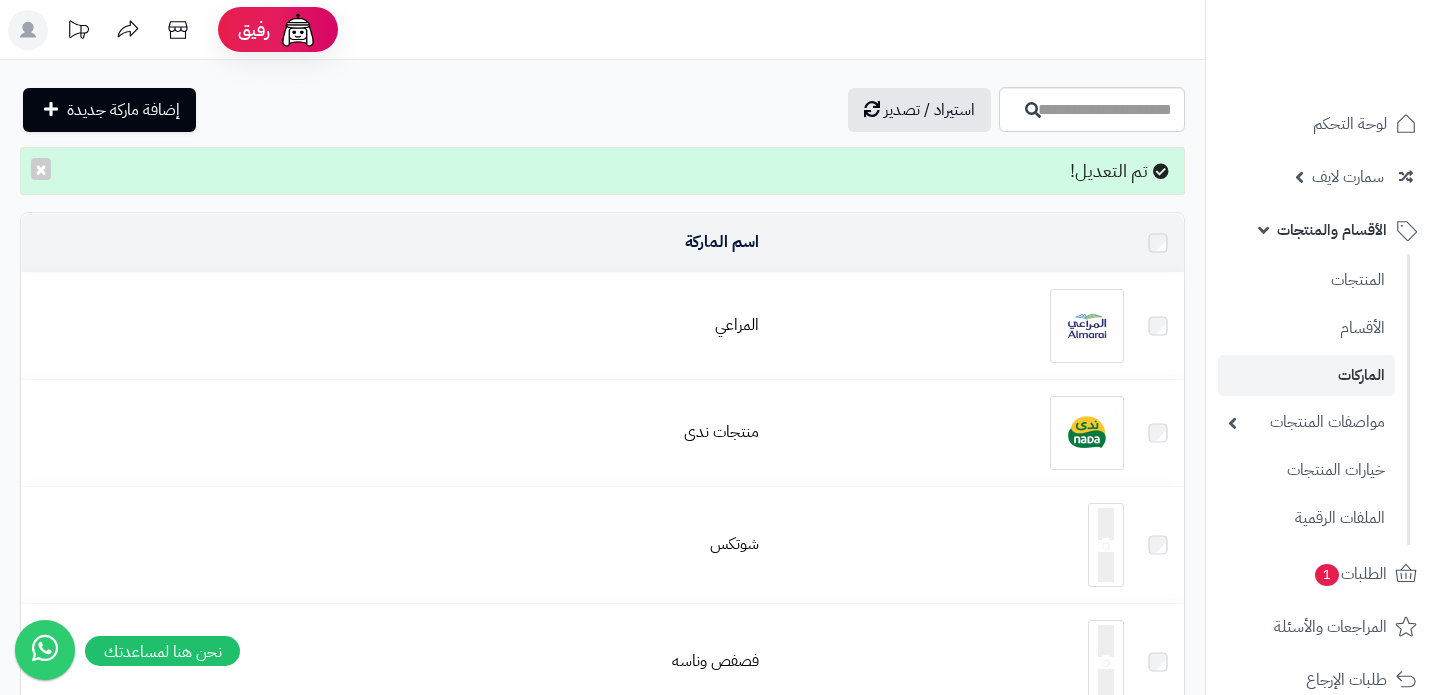 scroll, scrollTop: 0, scrollLeft: 0, axis: both 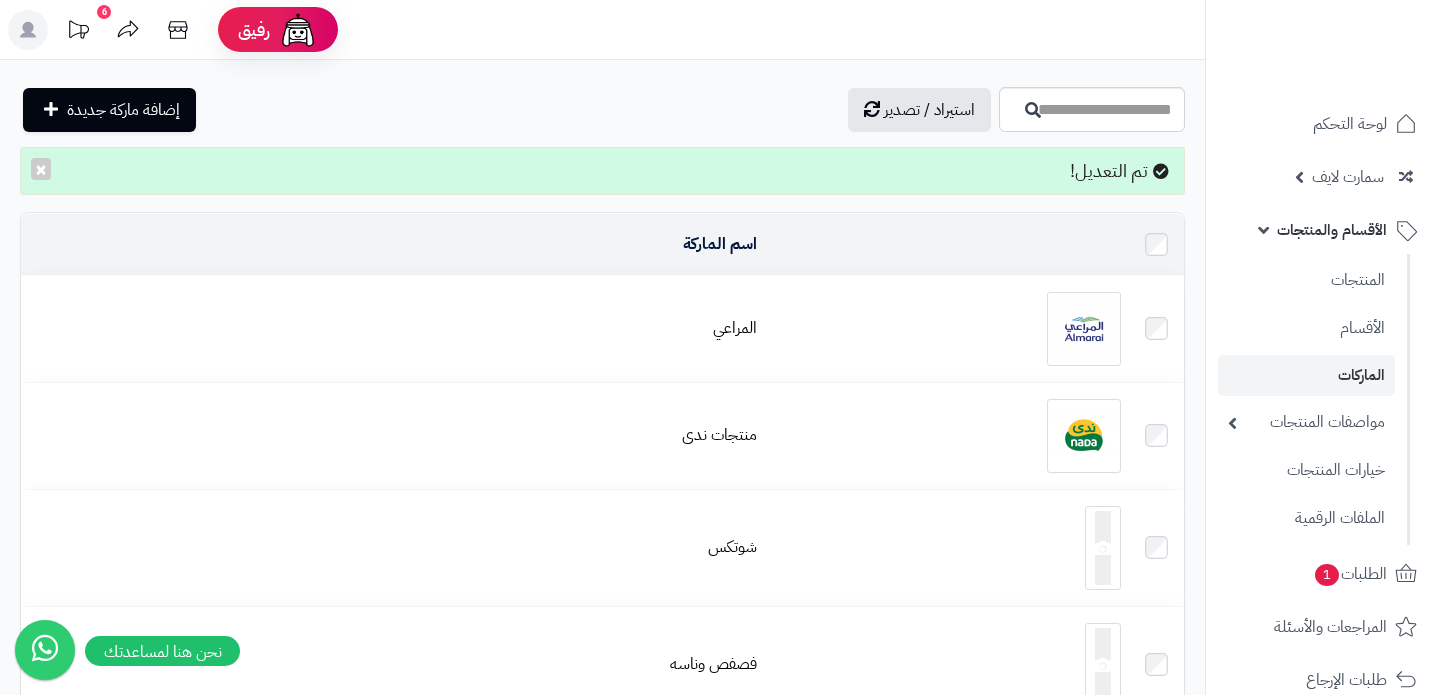 click on "تم التعديل!             ×" at bounding box center [602, 171] 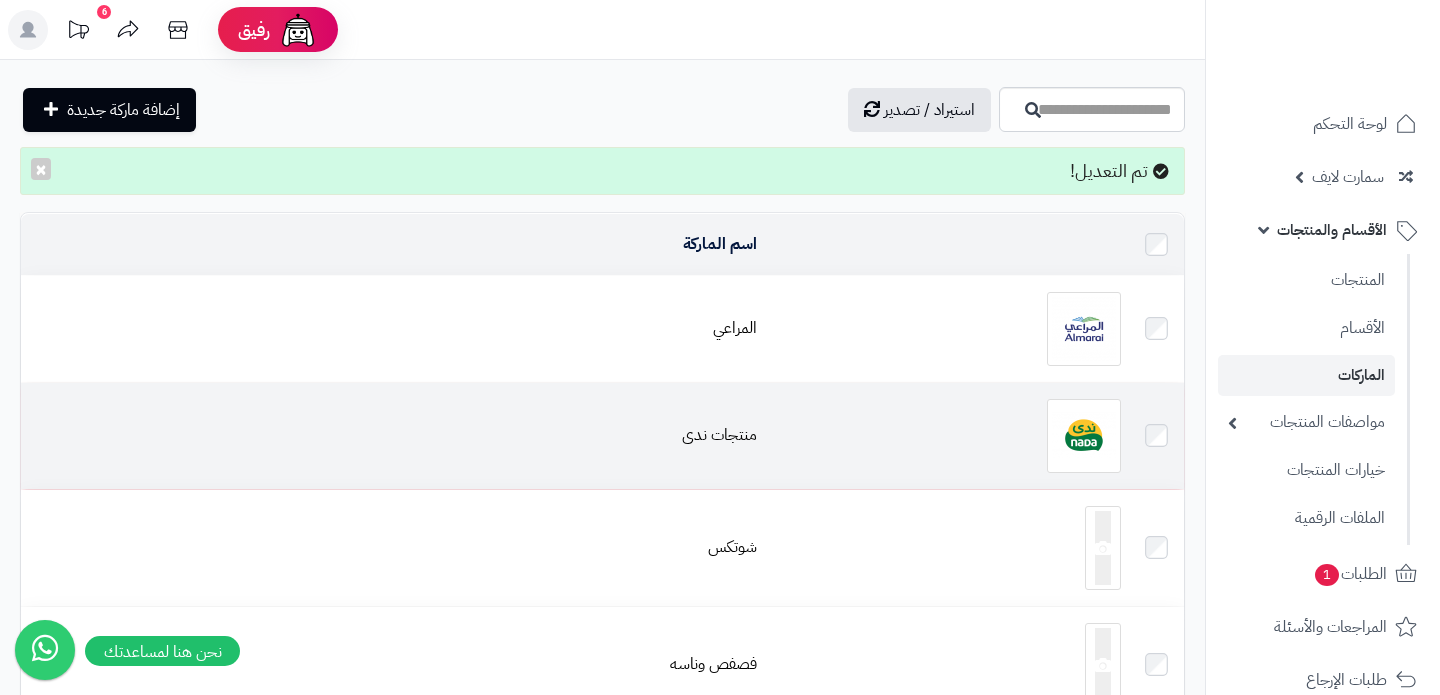 click on "منتجات ندى" at bounding box center [393, 436] 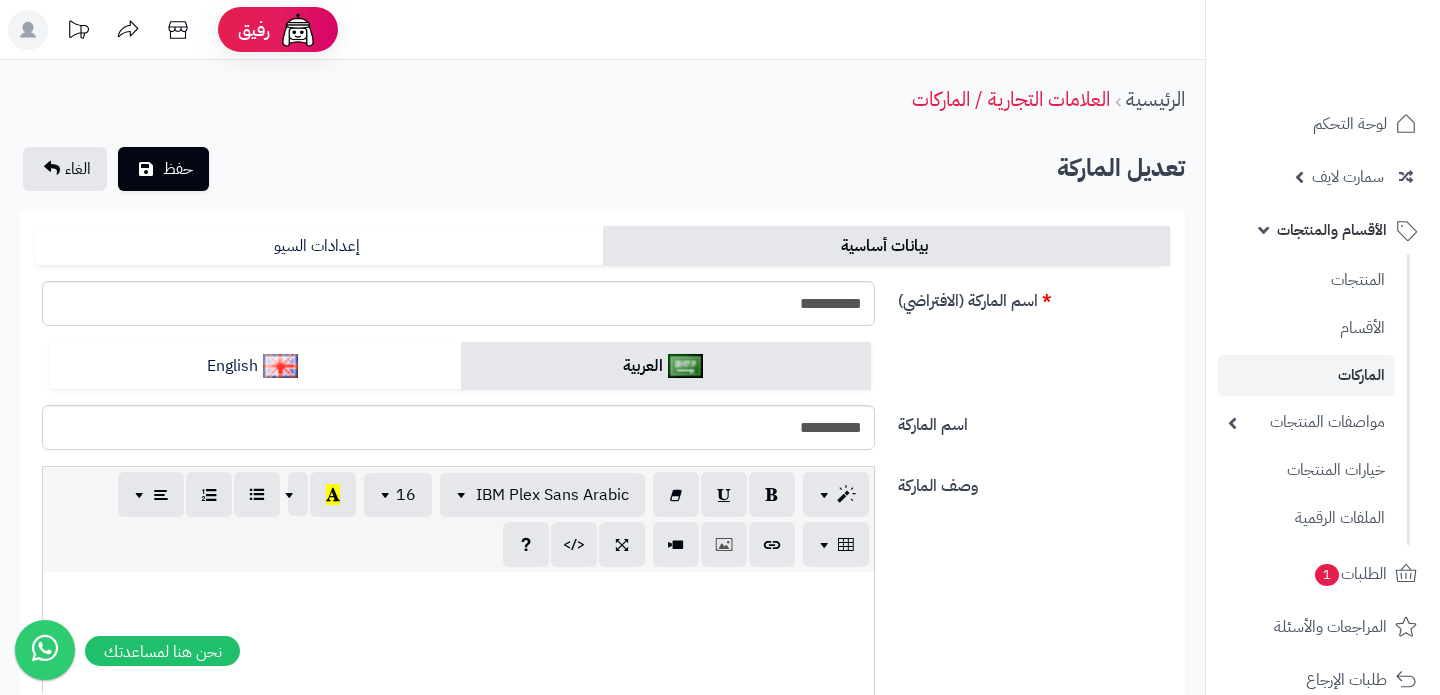 scroll, scrollTop: 0, scrollLeft: 0, axis: both 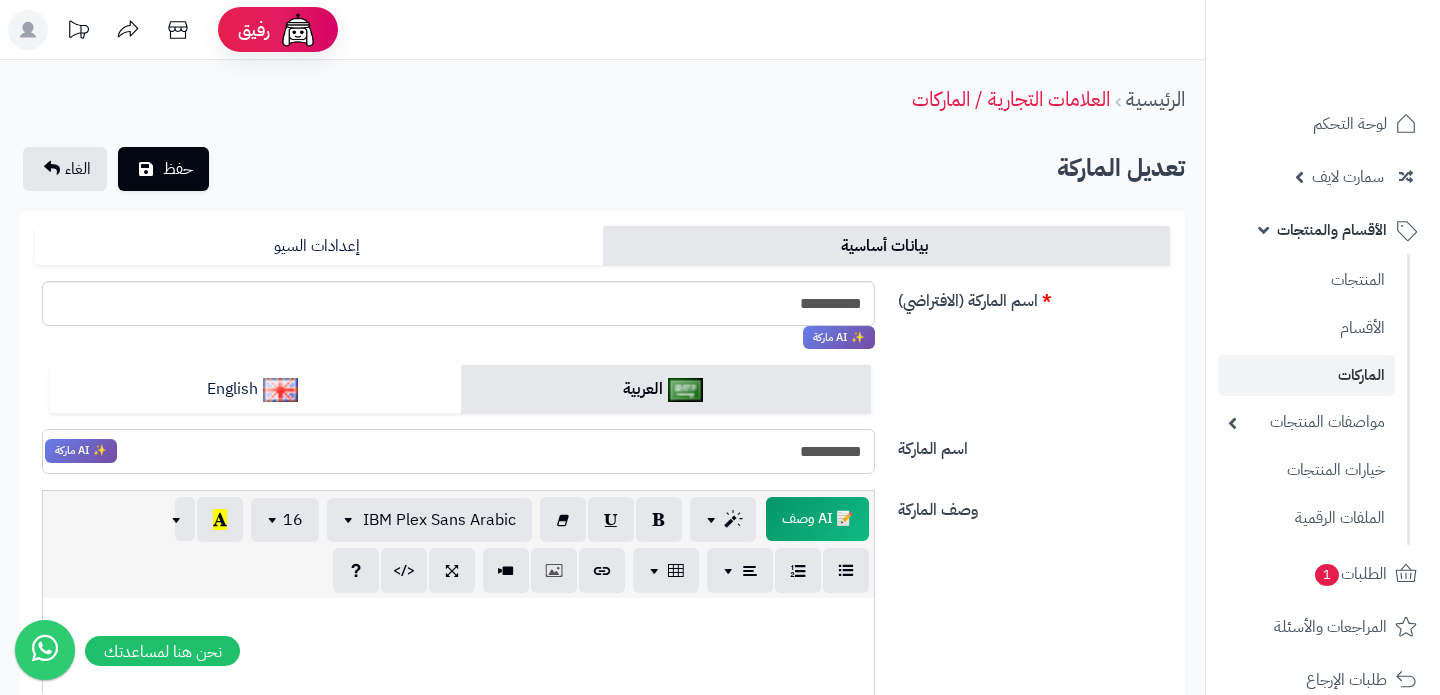 click on "**********" at bounding box center [458, 451] 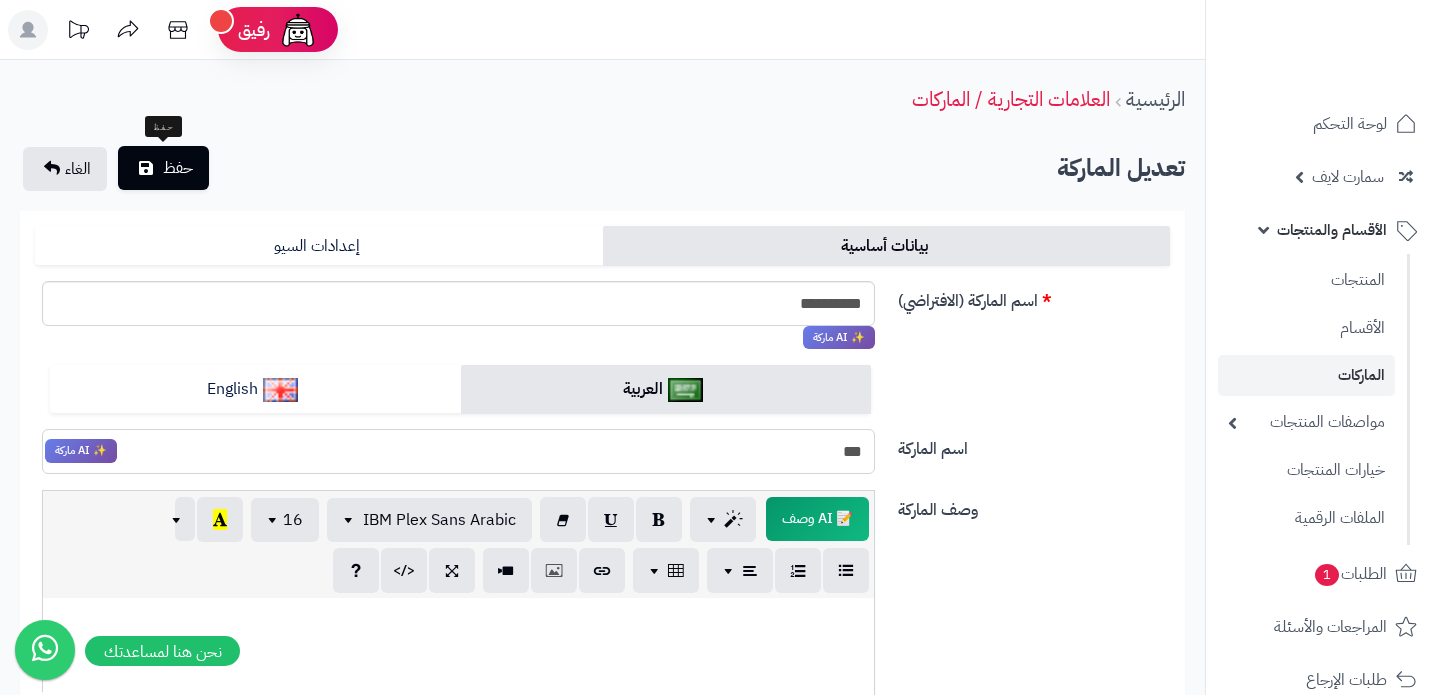 type on "***" 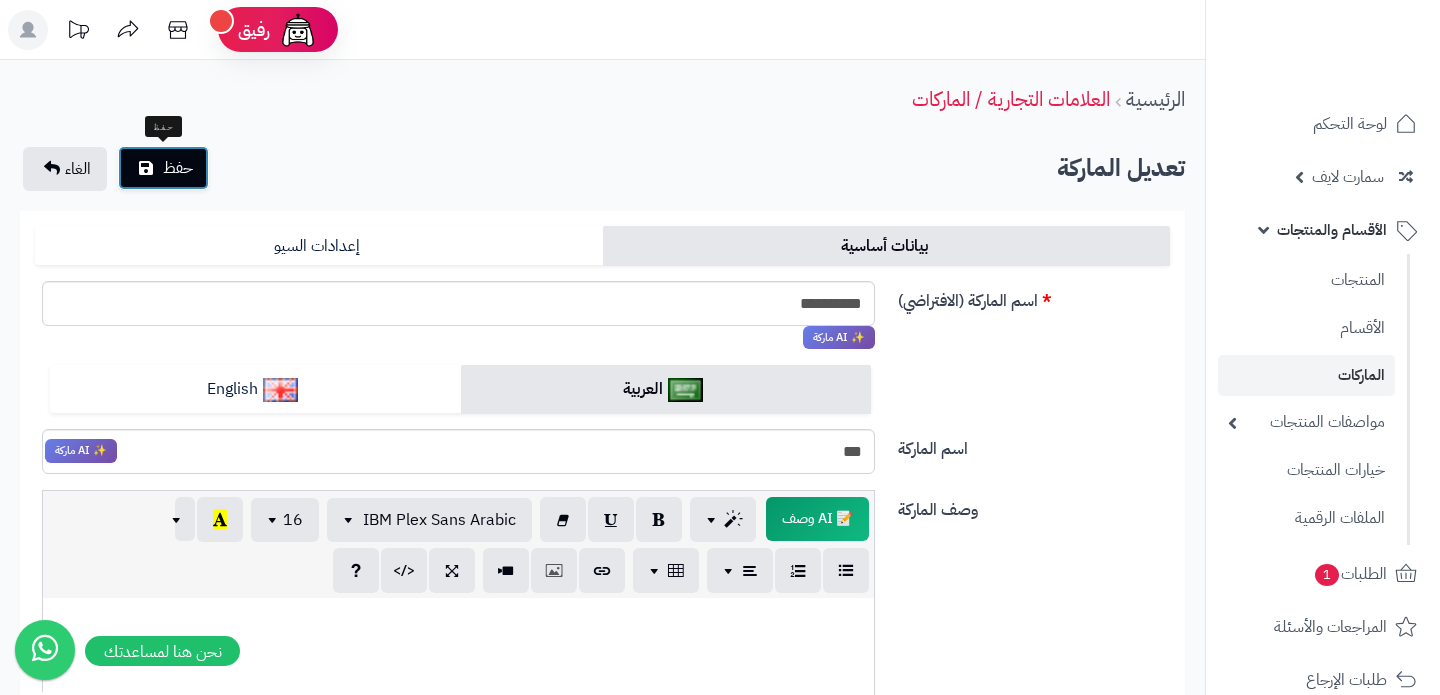 click on "حفظ" at bounding box center [163, 168] 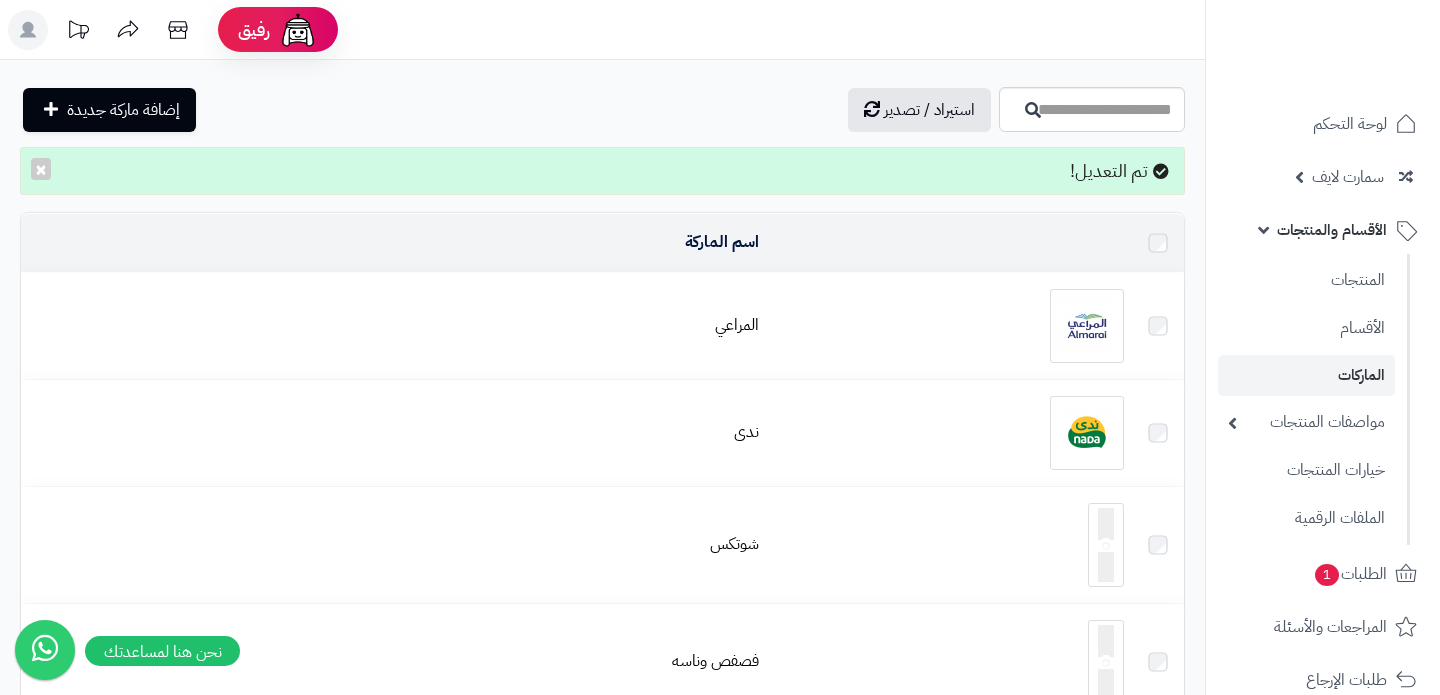 scroll, scrollTop: 0, scrollLeft: 0, axis: both 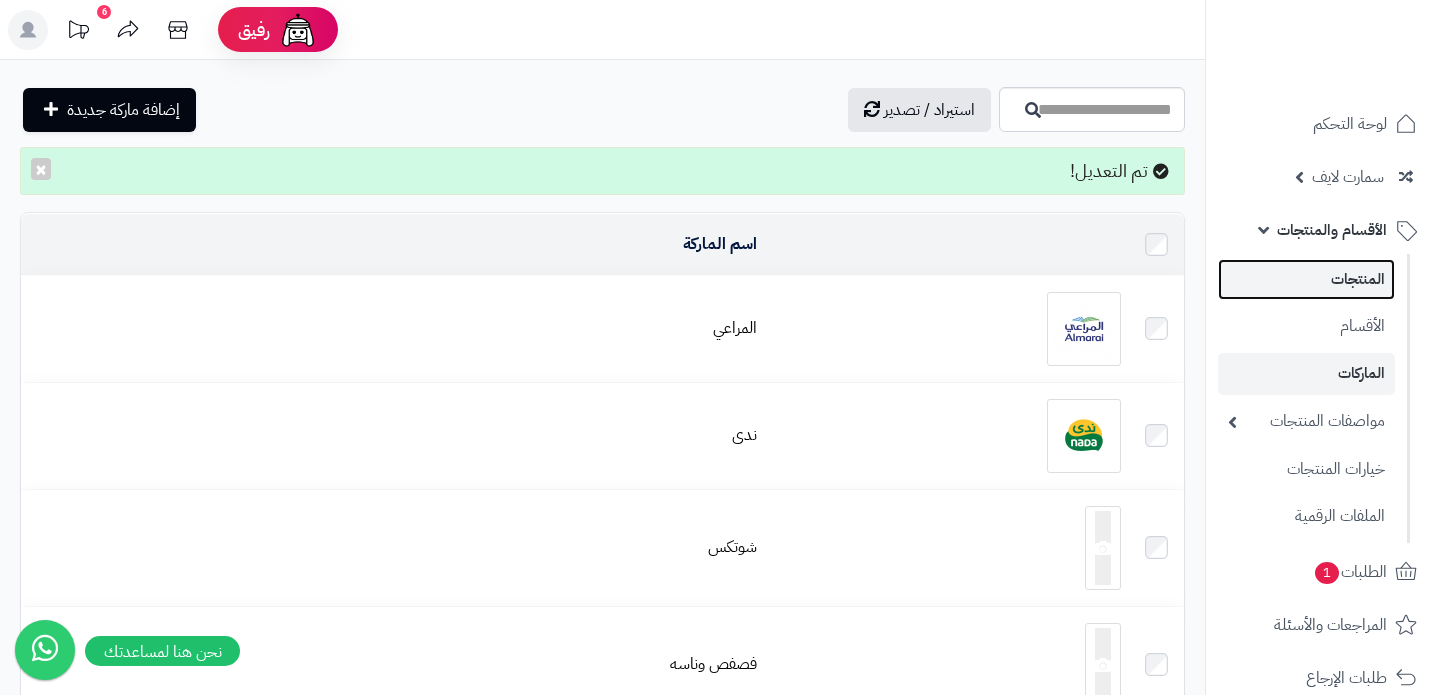 click on "المنتجات" at bounding box center [1306, 279] 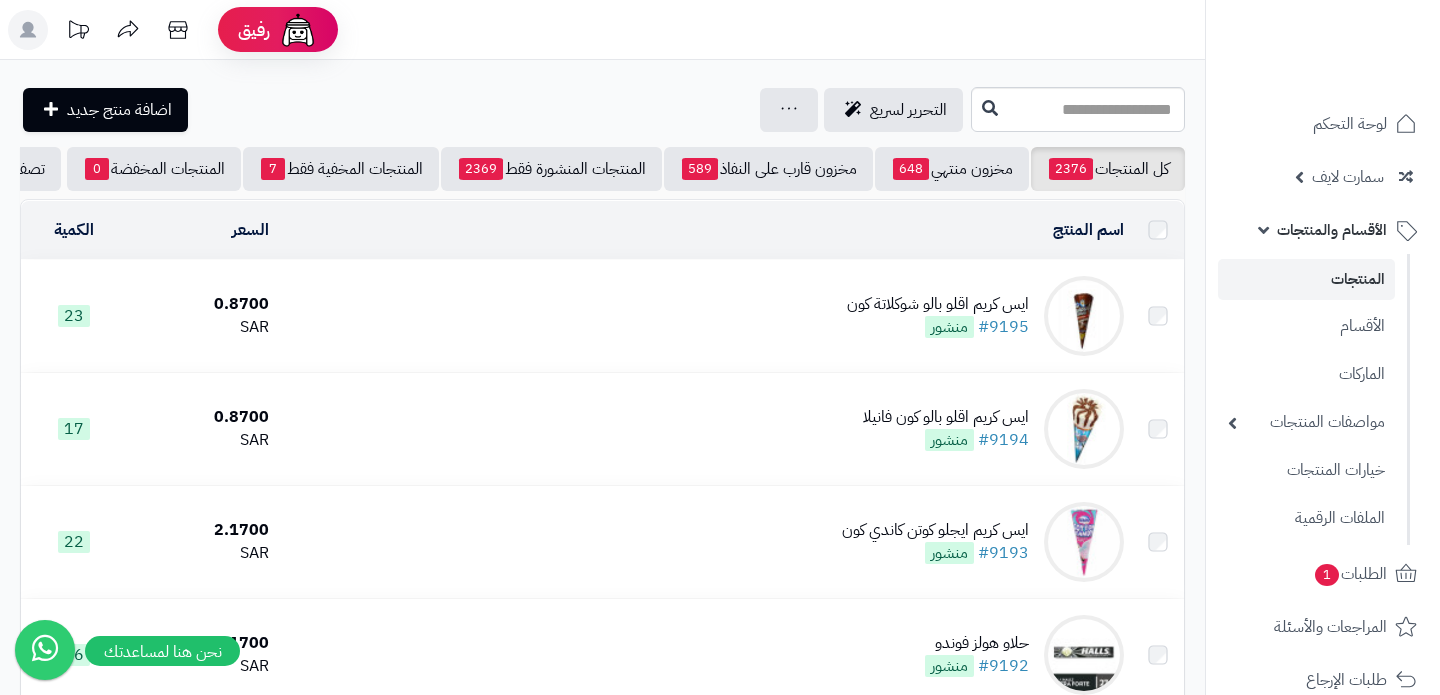 scroll, scrollTop: 0, scrollLeft: 0, axis: both 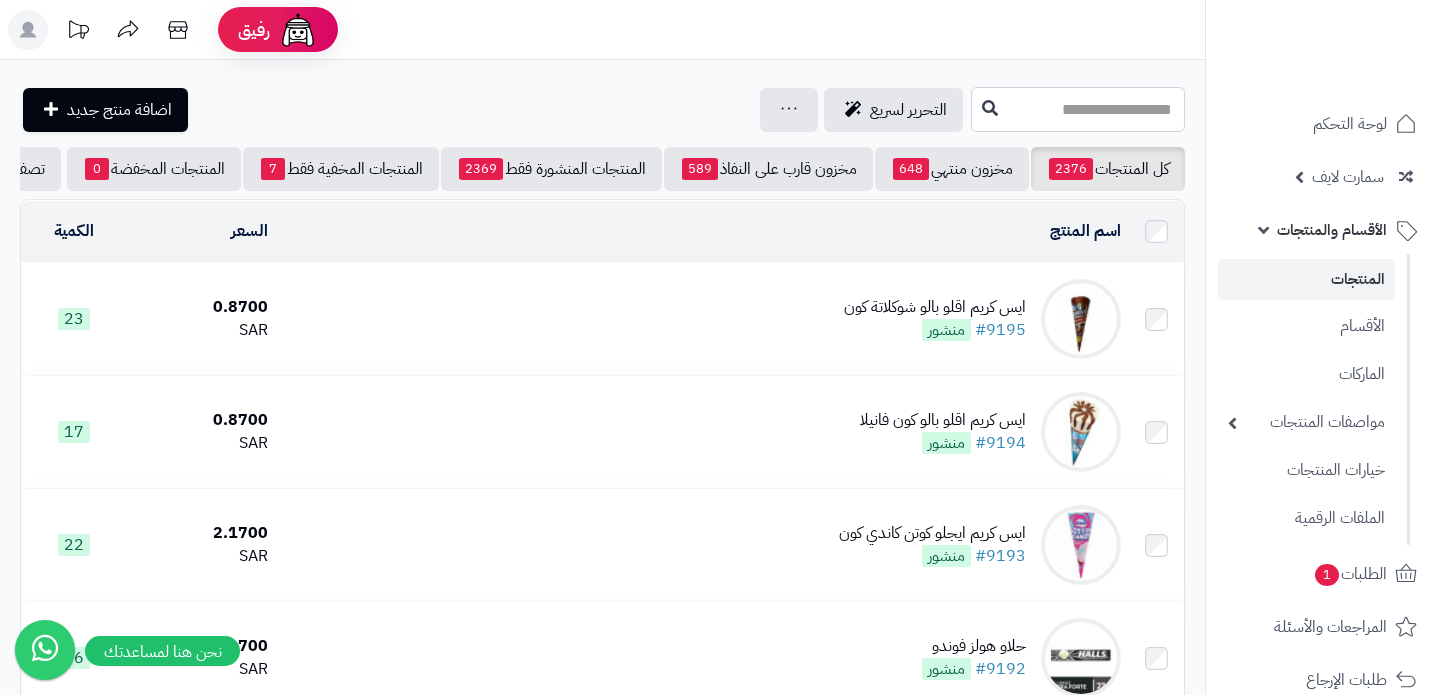 click at bounding box center (1078, 109) 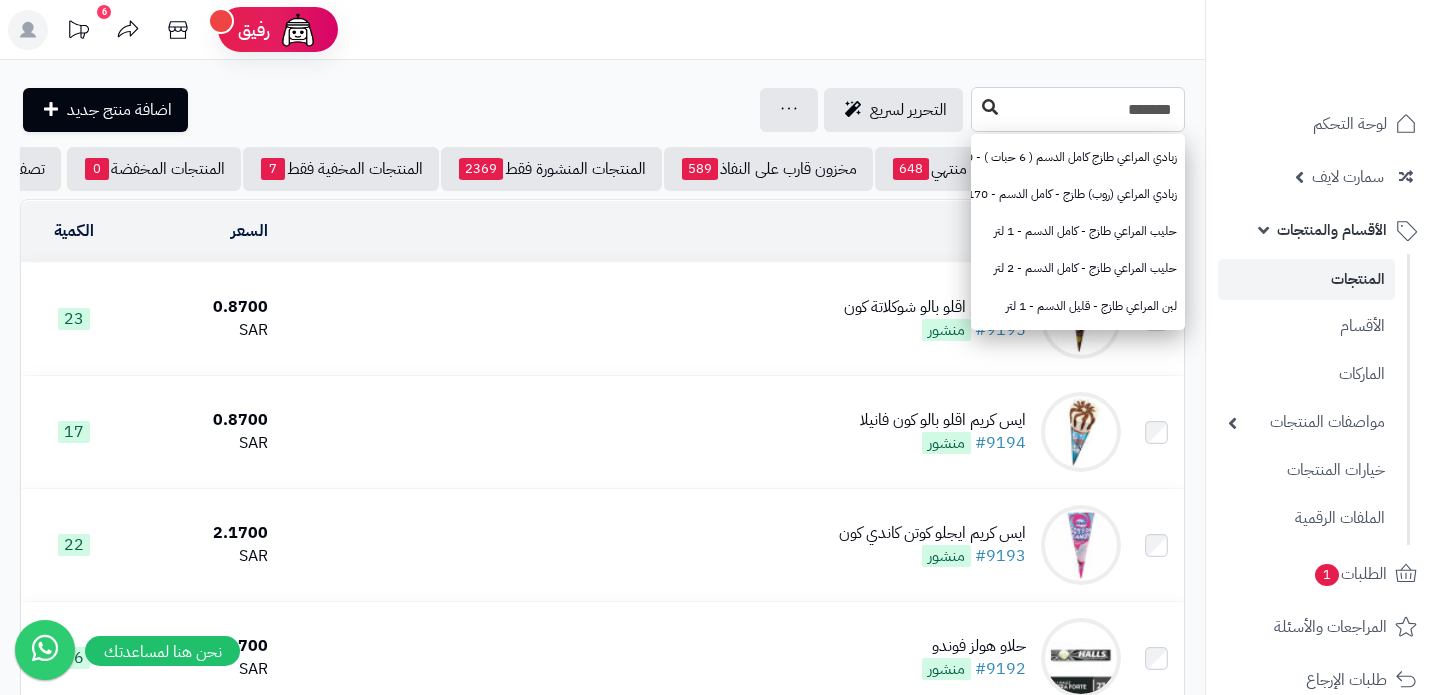 type on "*******" 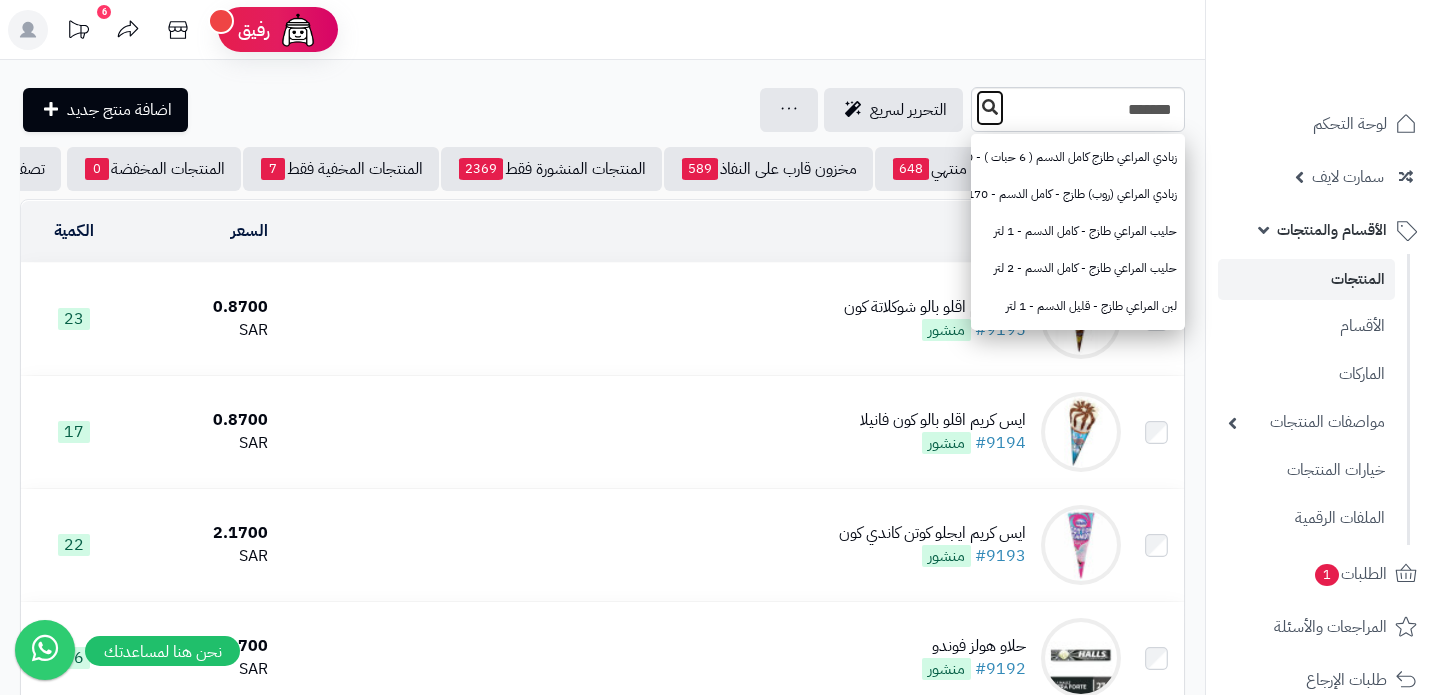 click at bounding box center (990, 107) 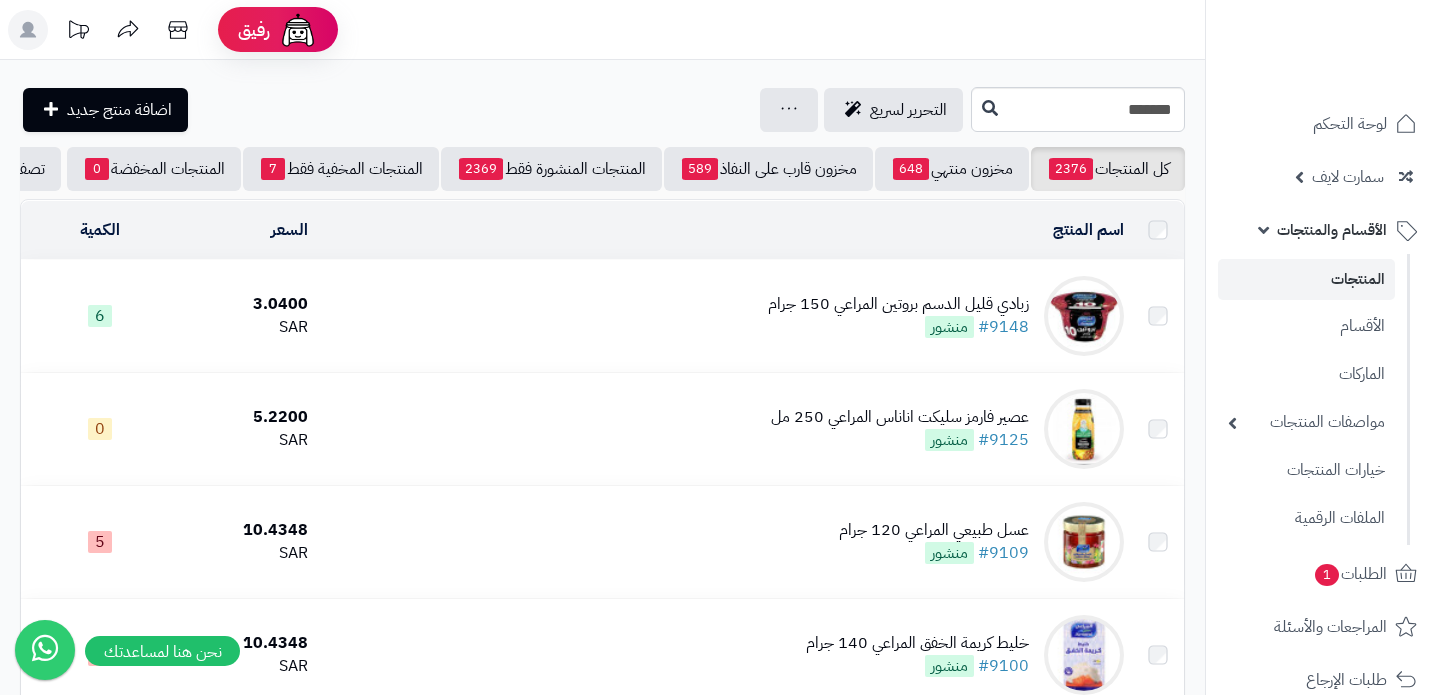 scroll, scrollTop: 0, scrollLeft: 0, axis: both 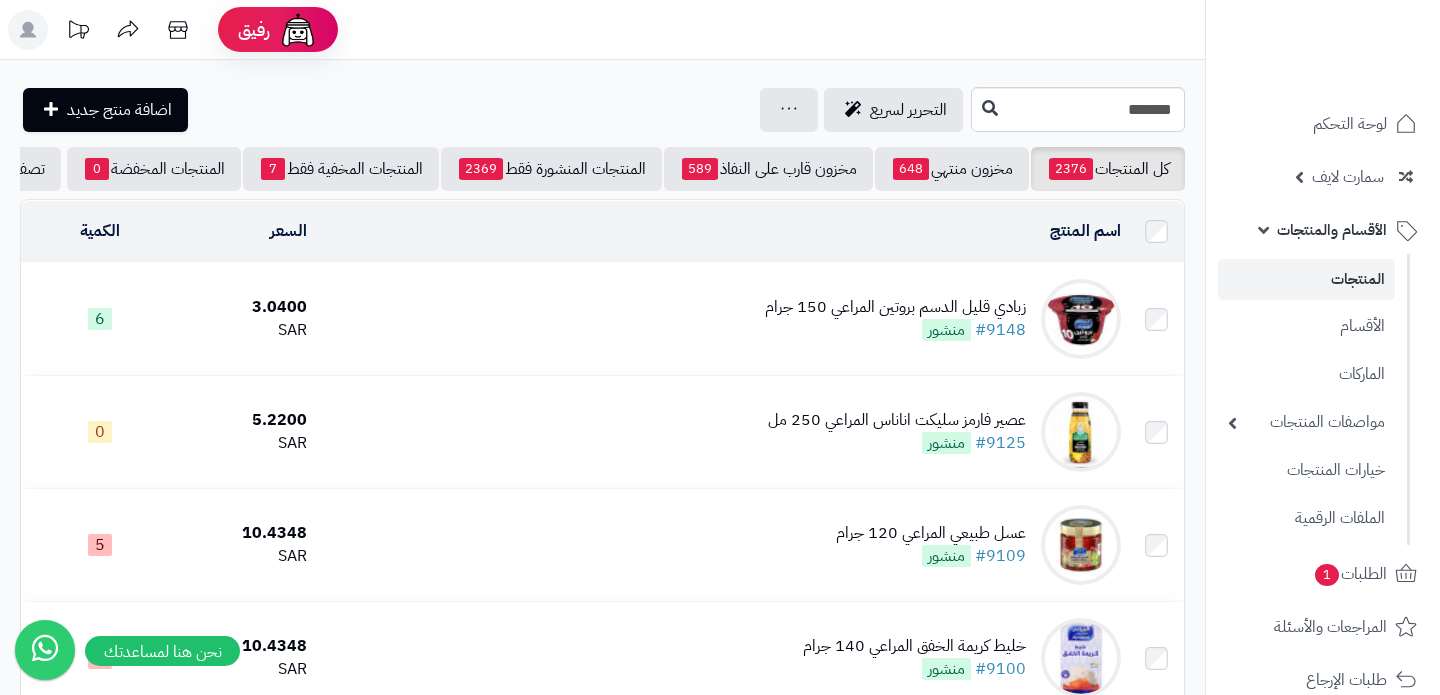 click on "زبادي قليل الدسم بروتين المراعي 150 جرام
#9148
منشور" at bounding box center (721, 319) 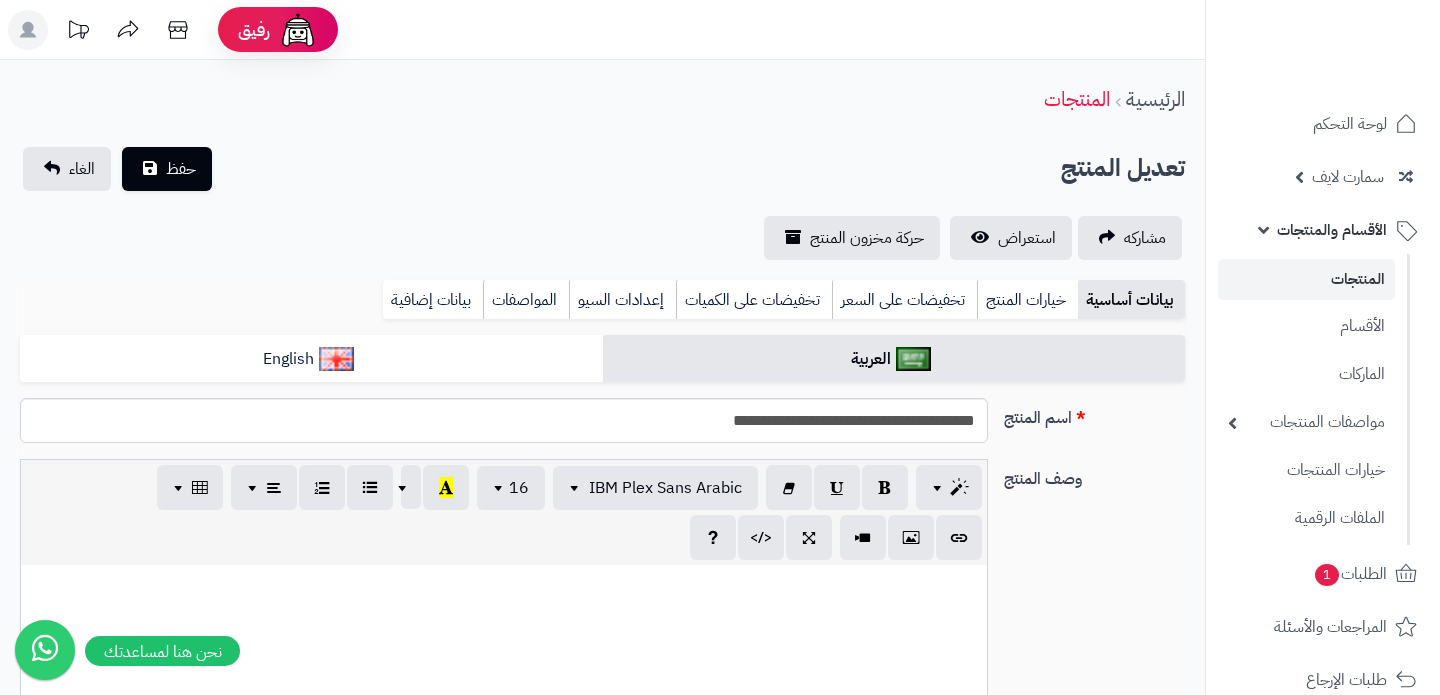 scroll, scrollTop: 0, scrollLeft: 0, axis: both 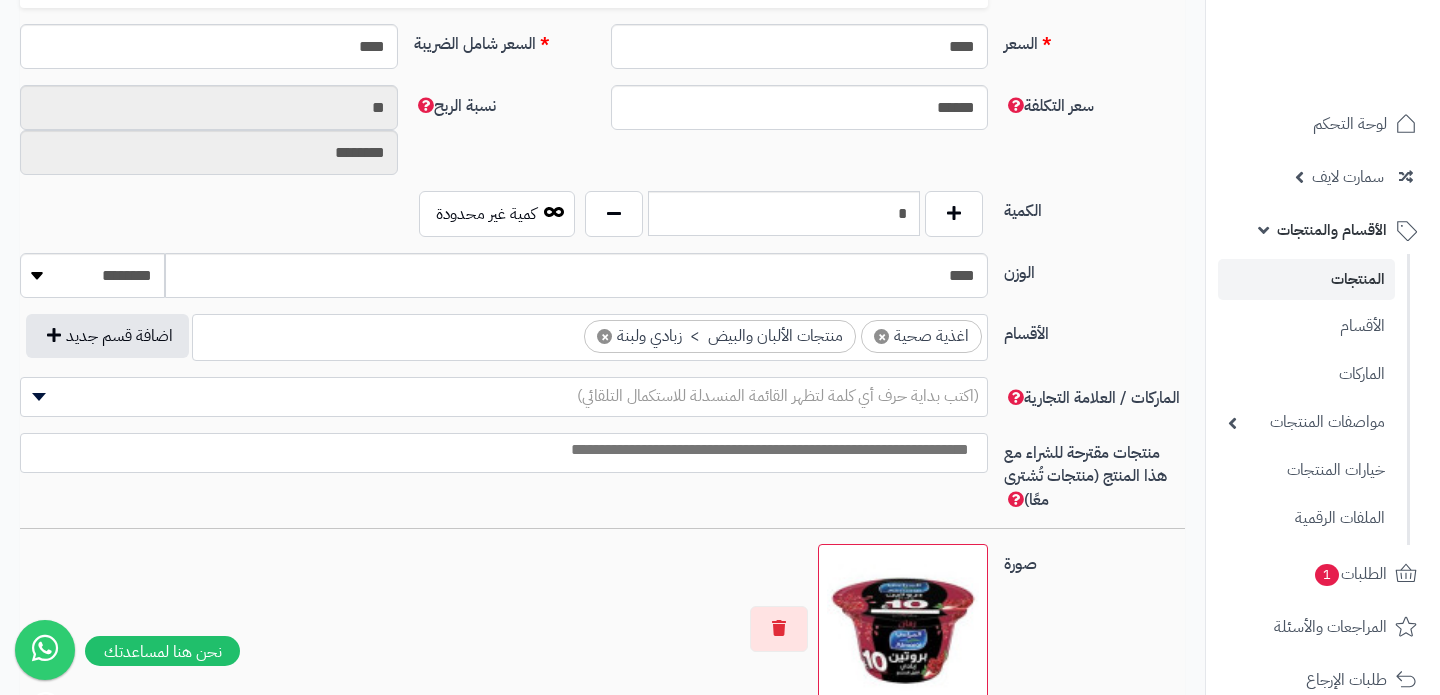 click on "(اكتب بداية حرف أي كلمة لتظهر القائمة المنسدلة للاستكمال التلقائي)" at bounding box center (778, 396) 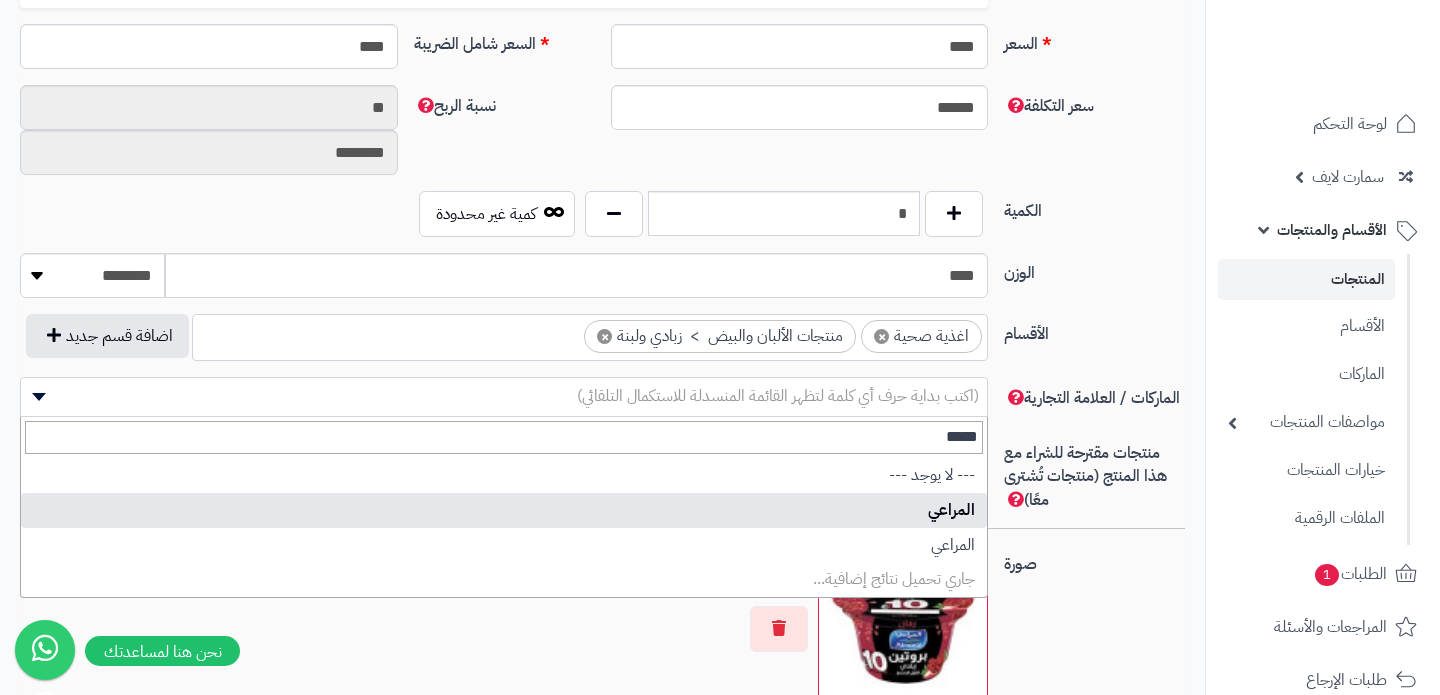 type on "*****" 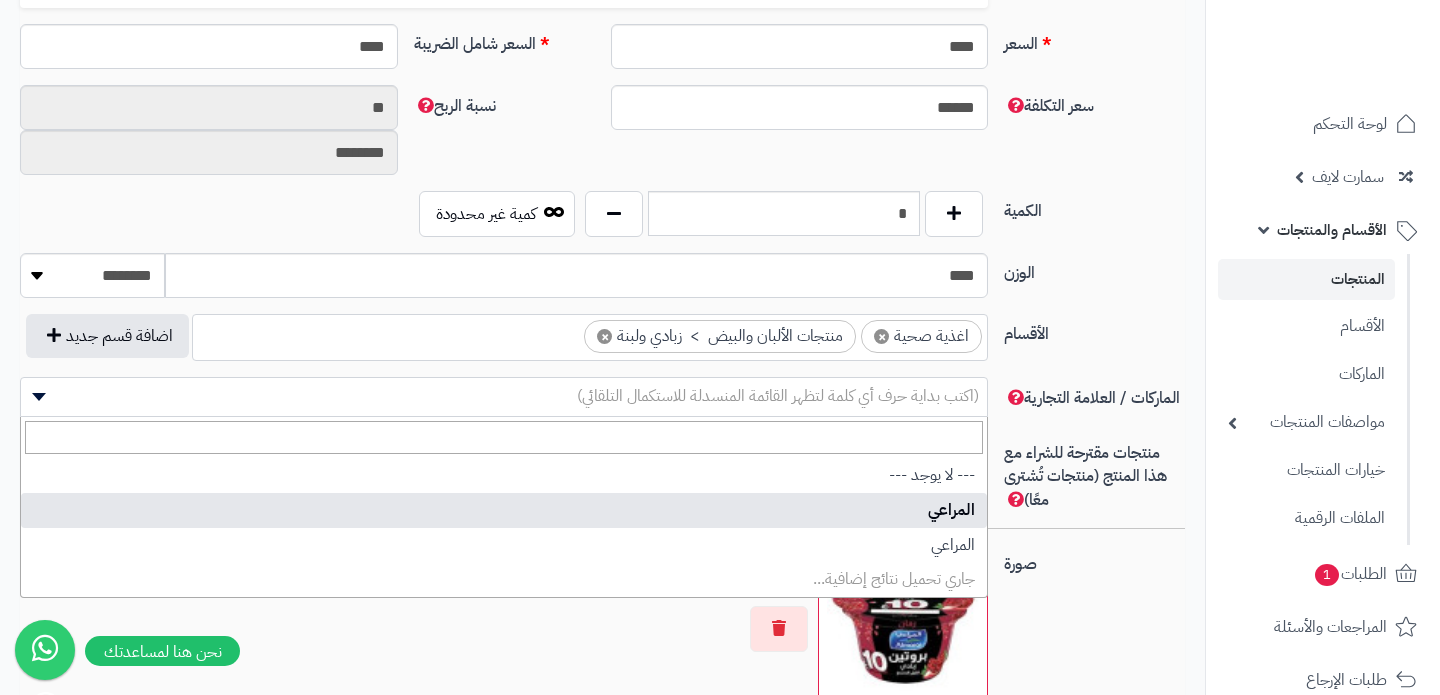 select on "***" 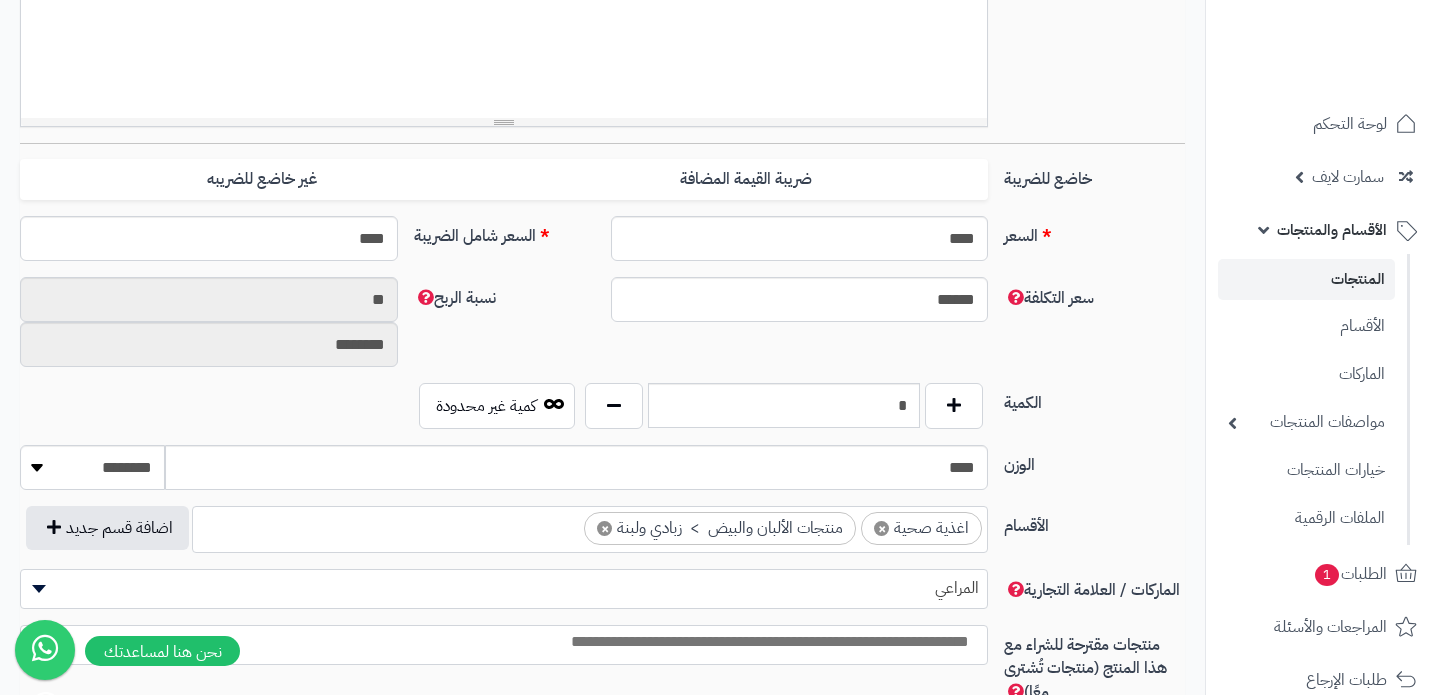 scroll, scrollTop: 0, scrollLeft: 0, axis: both 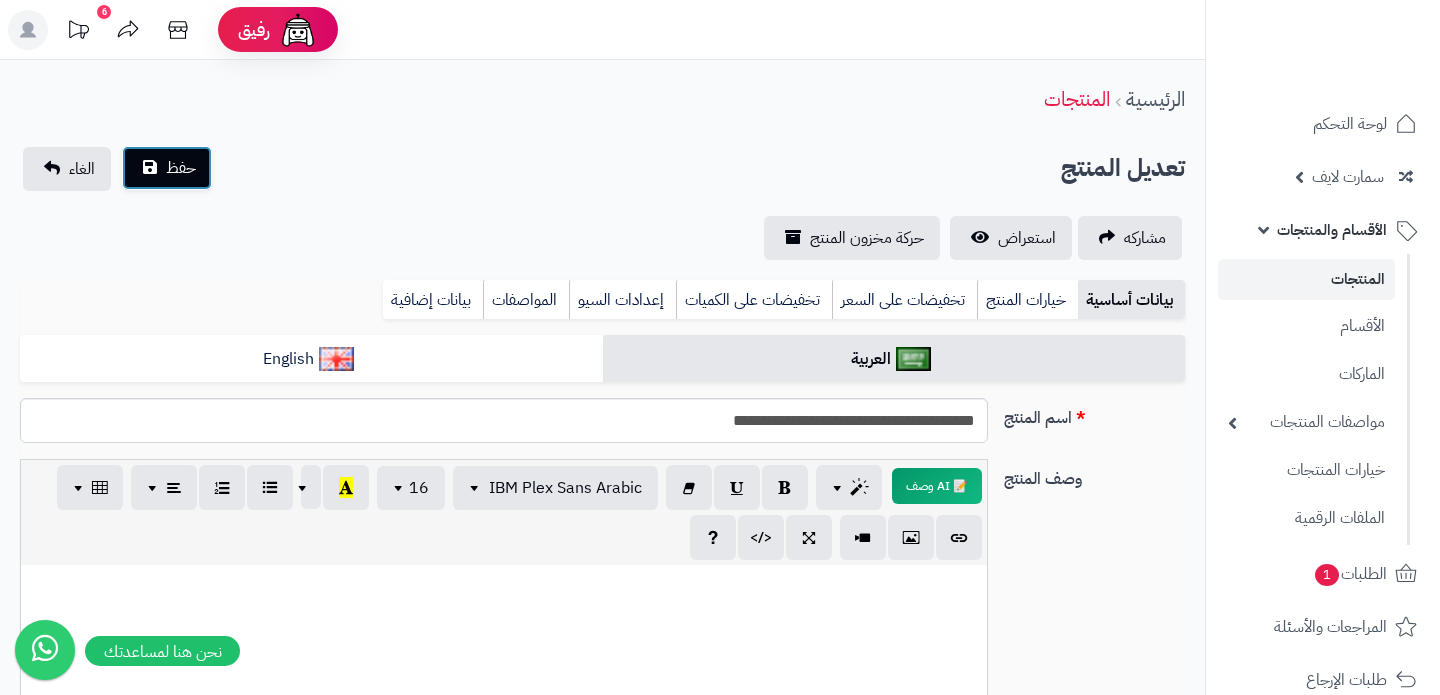 click on "حفظ" at bounding box center [181, 168] 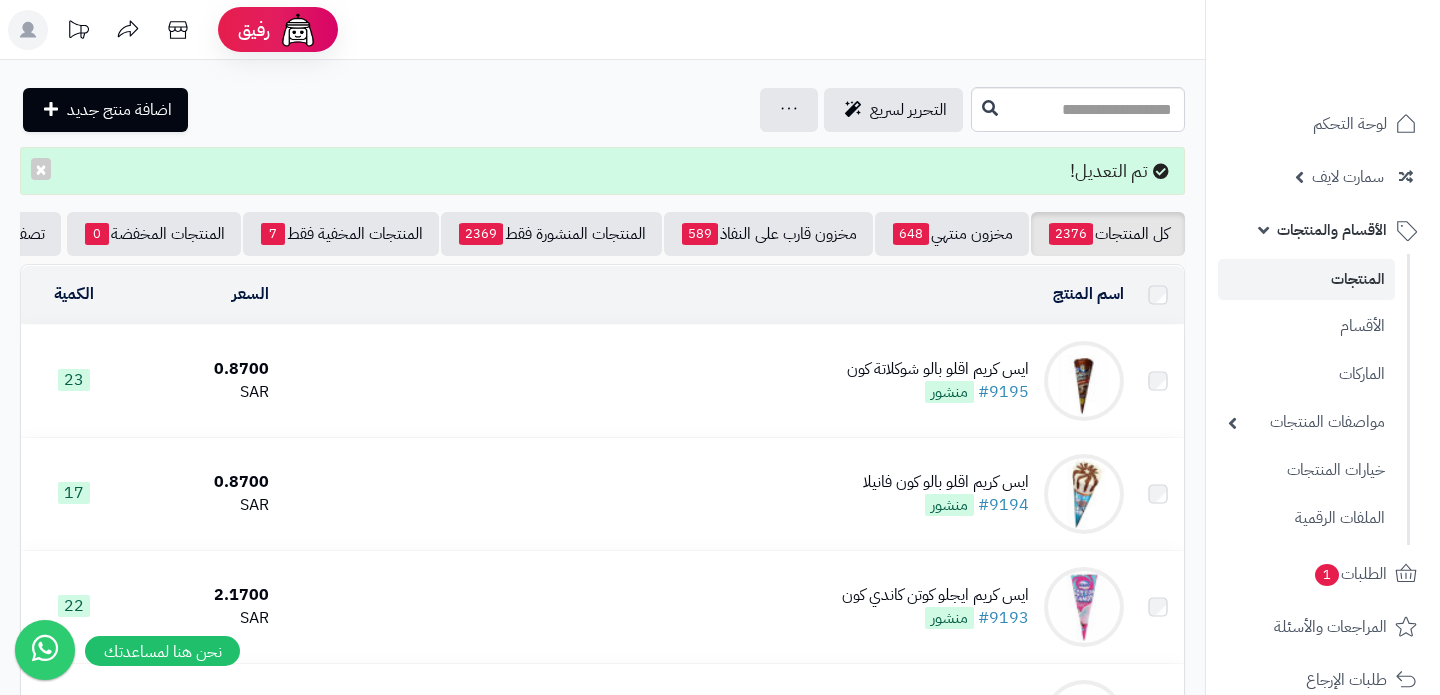 scroll, scrollTop: 0, scrollLeft: 0, axis: both 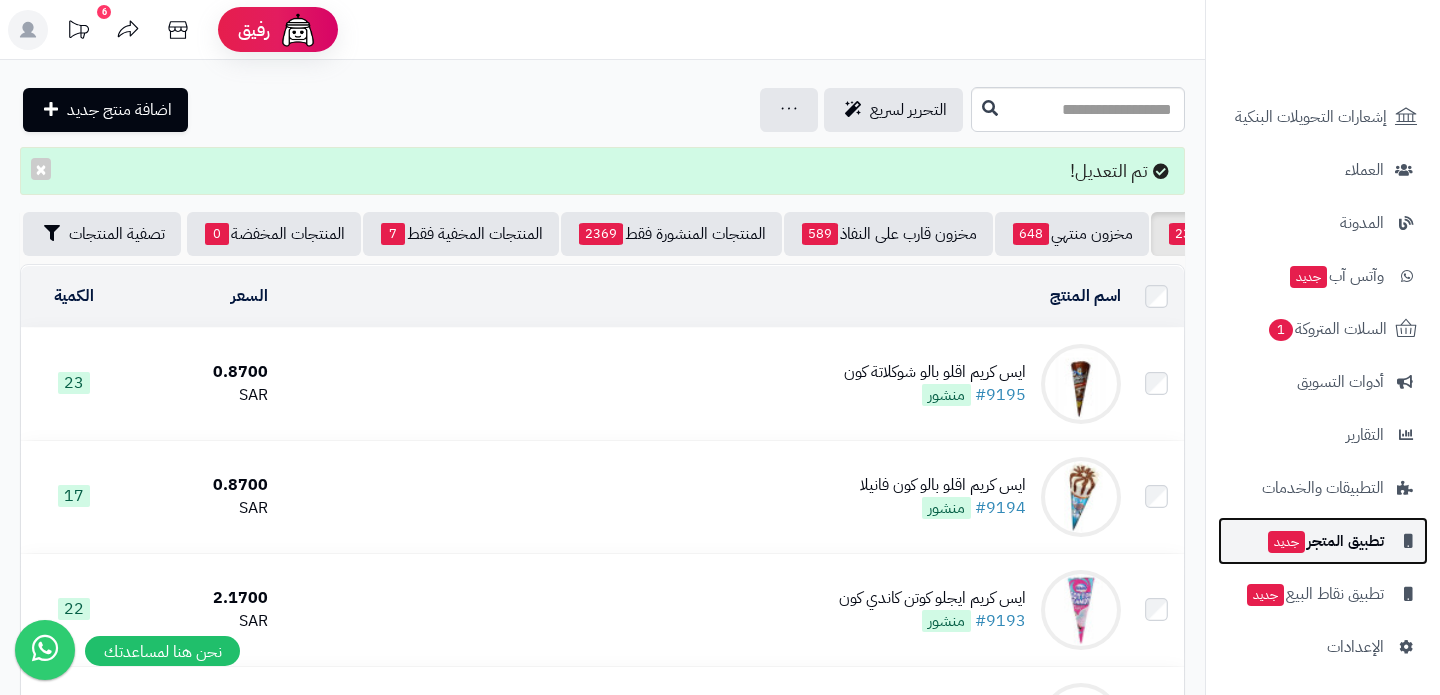 click on "تطبيق المتجر    جديد" at bounding box center [1325, 541] 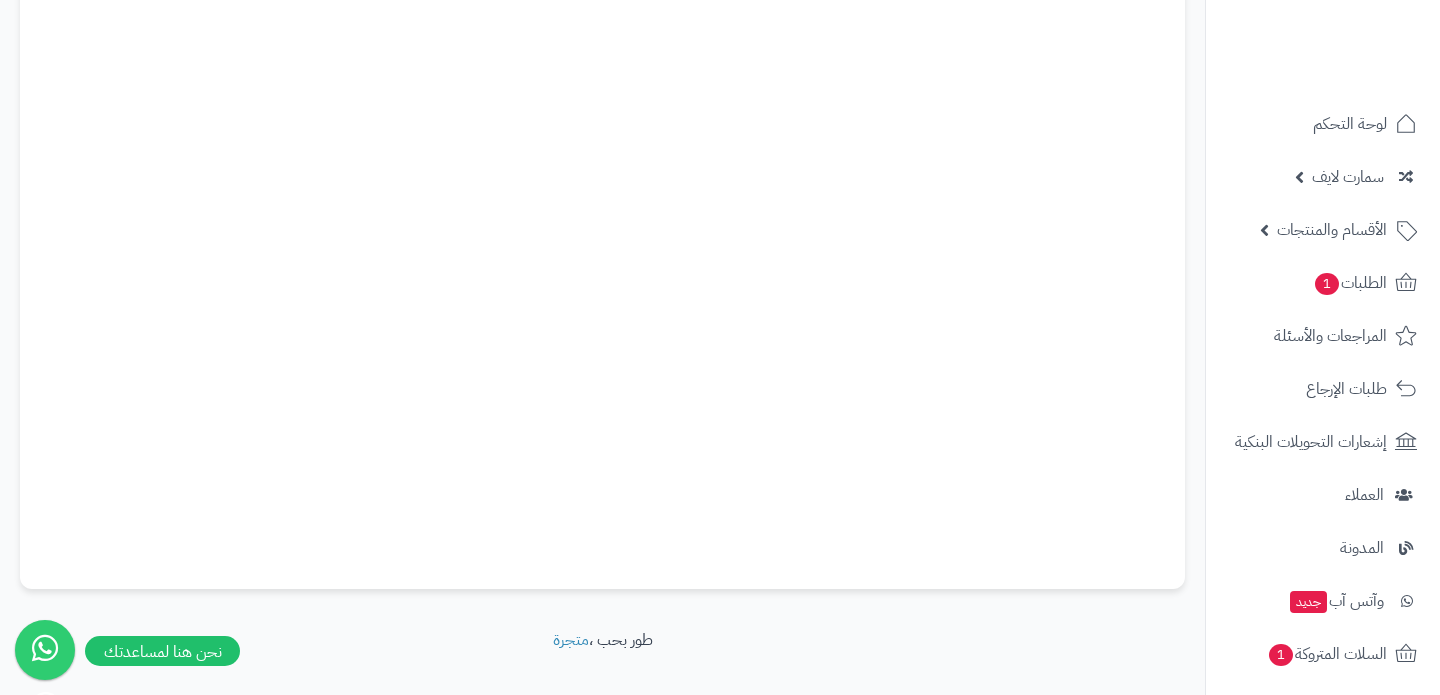 scroll, scrollTop: 406, scrollLeft: 0, axis: vertical 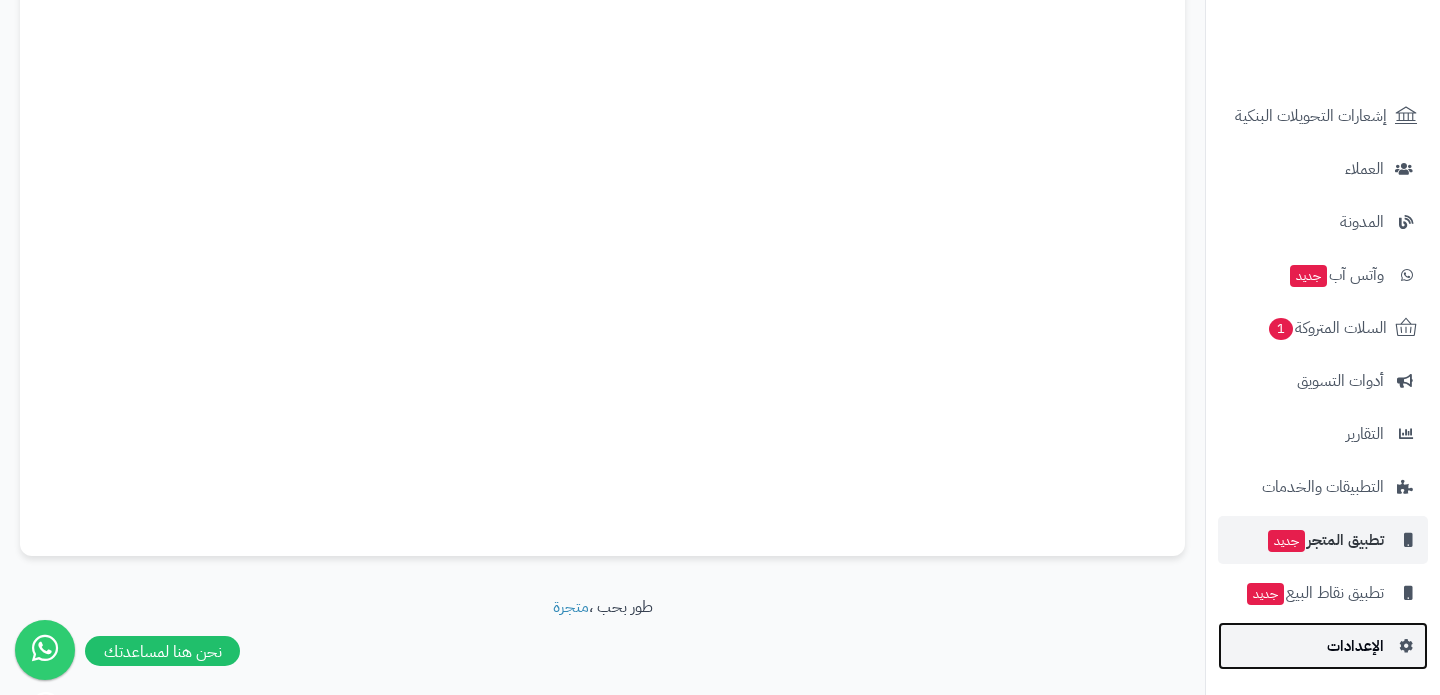 click on "الإعدادات" at bounding box center (1323, 646) 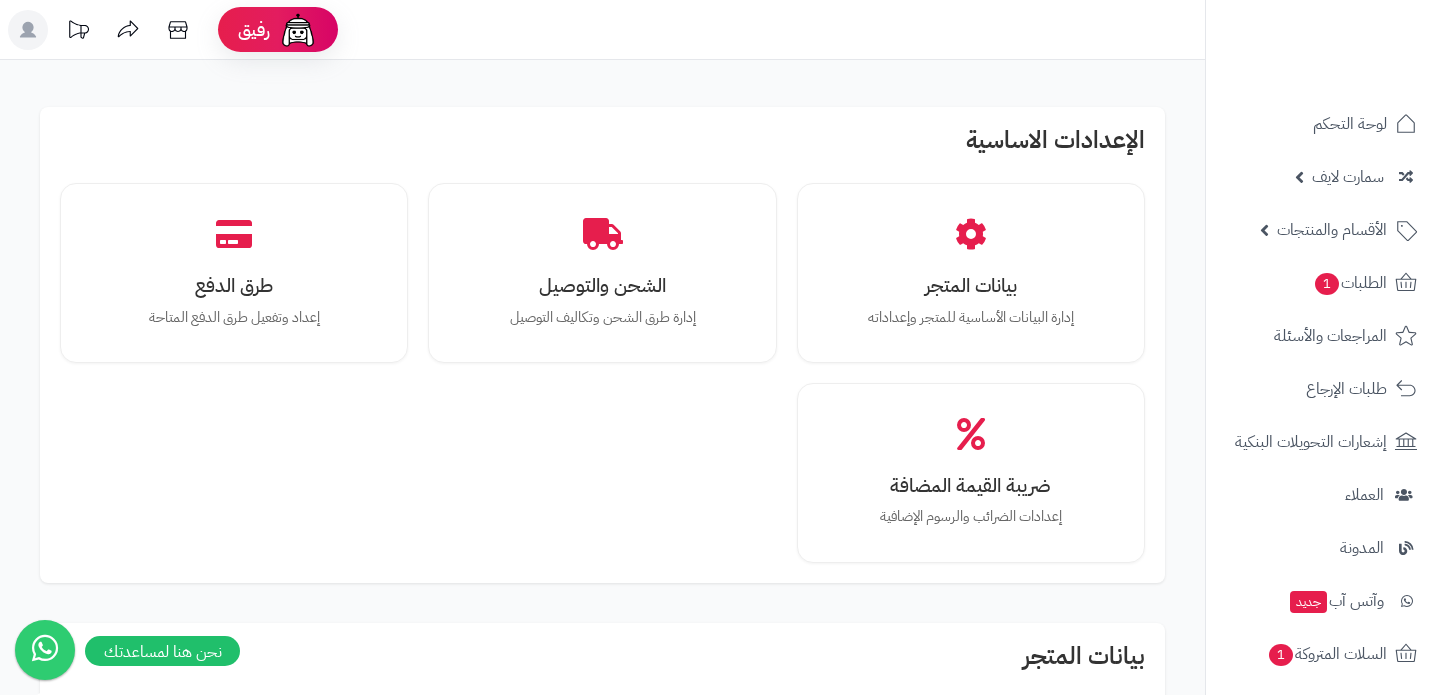 scroll, scrollTop: 0, scrollLeft: 0, axis: both 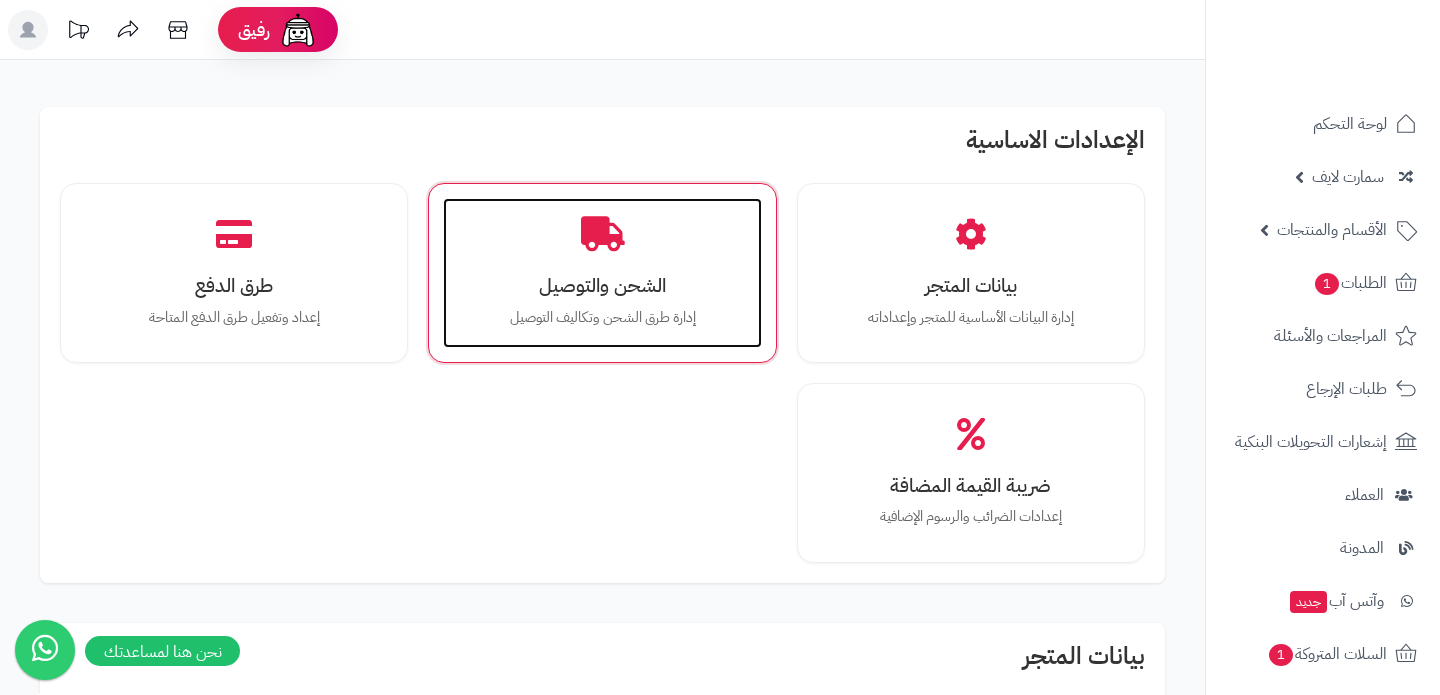 click on "الشحن والتوصيل" at bounding box center (602, 285) 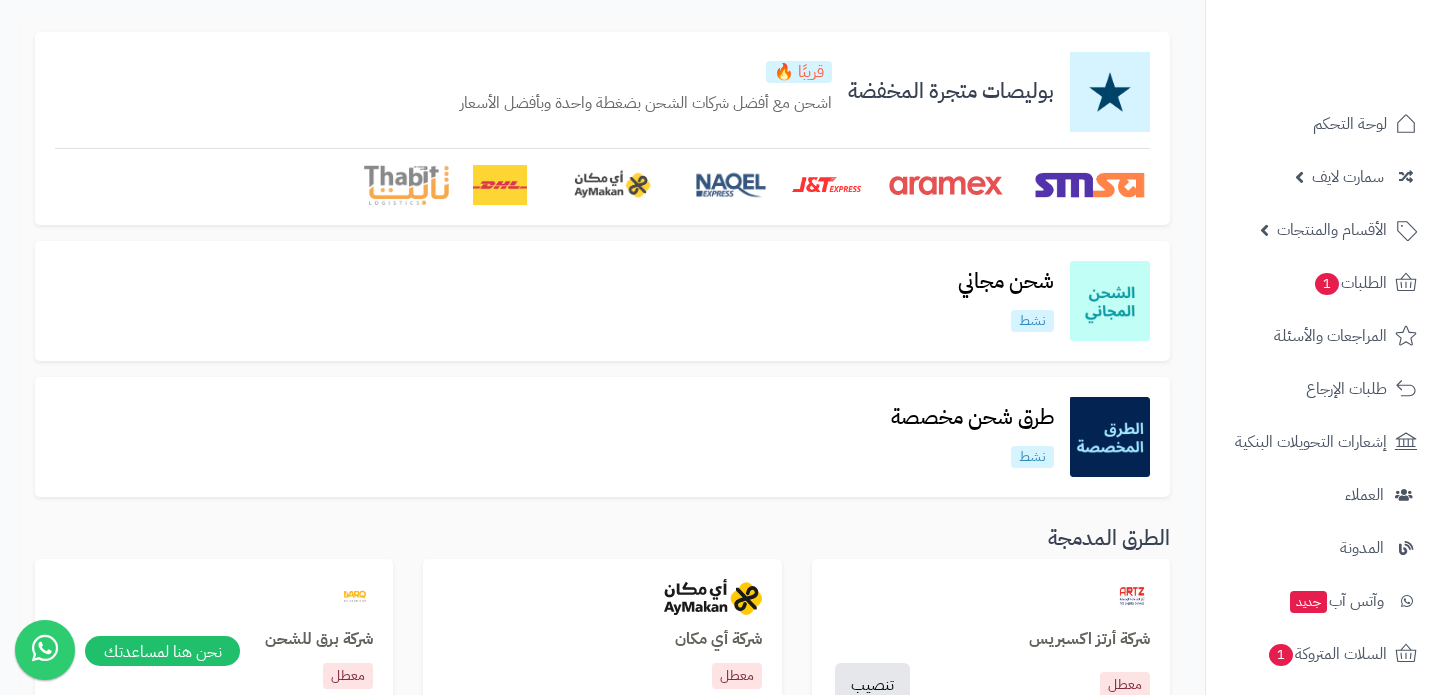 scroll, scrollTop: 137, scrollLeft: 0, axis: vertical 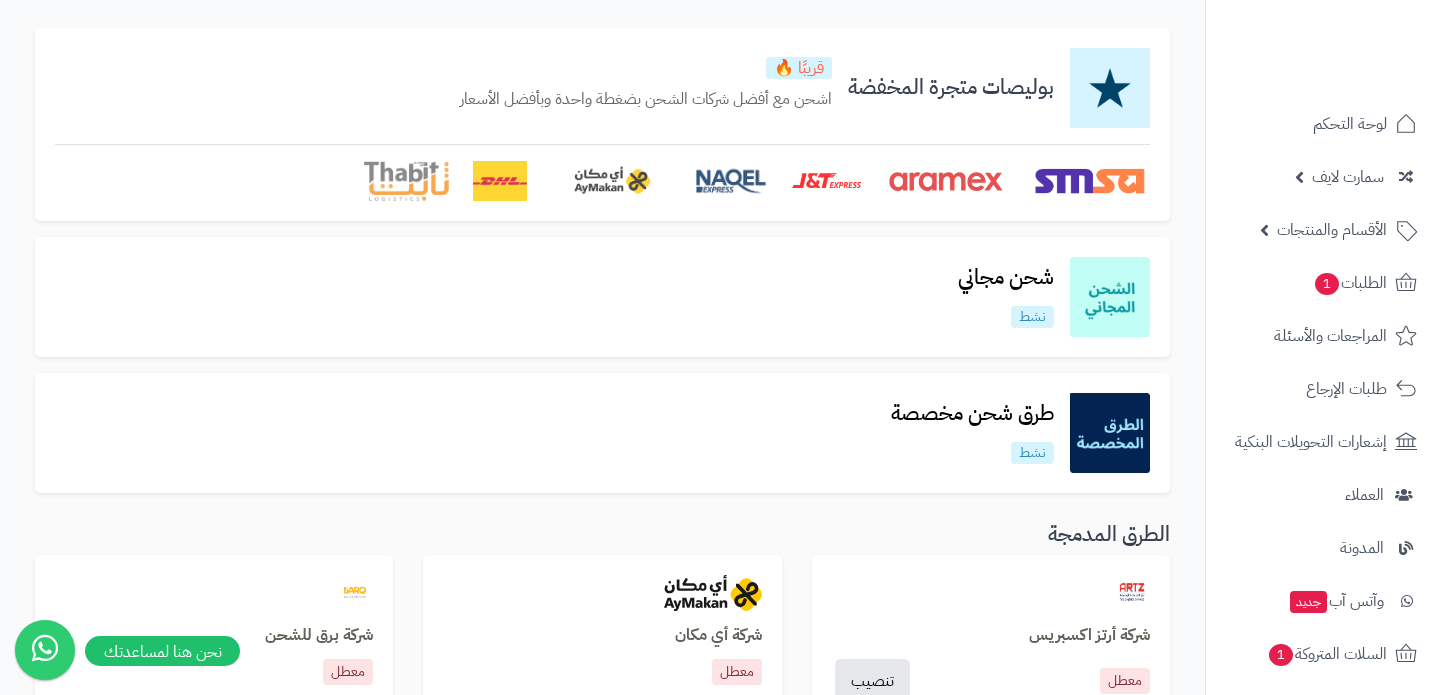 click on "طرق شحن مخصصة
نشط" at bounding box center (602, 433) 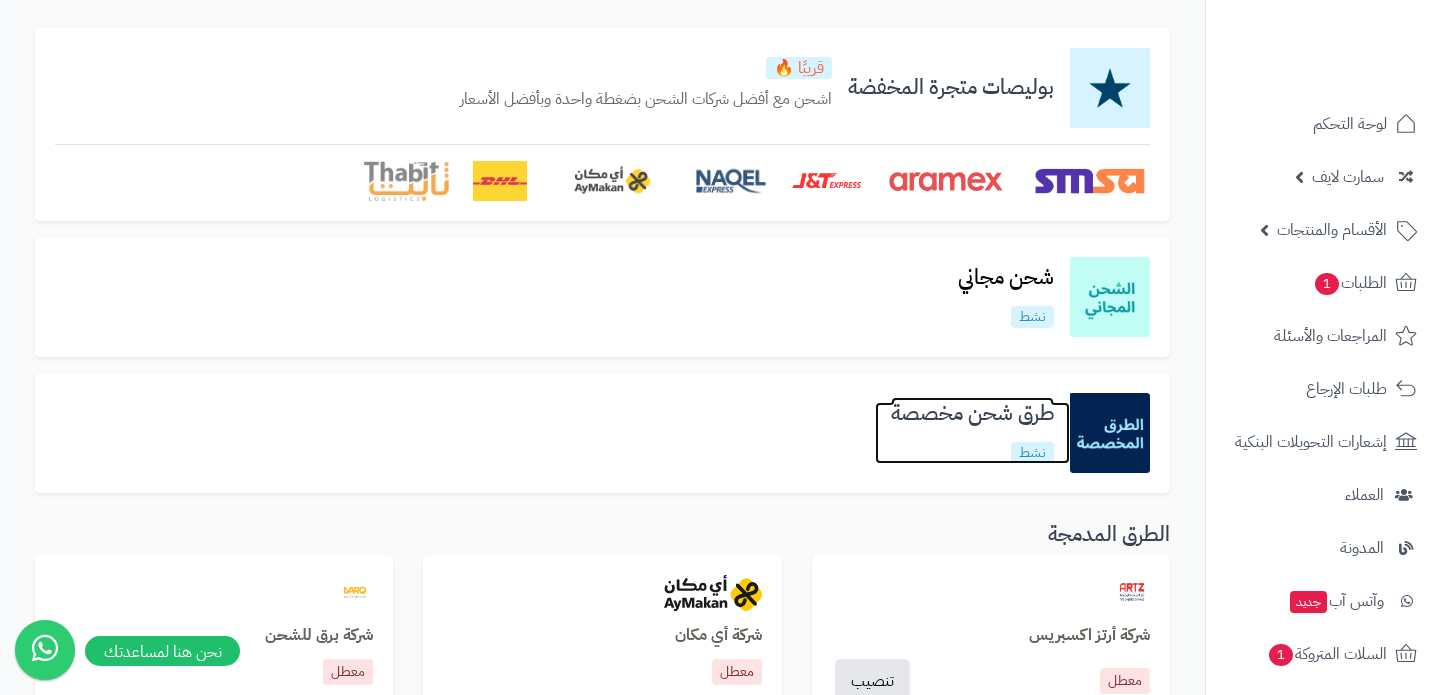 click on "طرق شحن مخصصة" at bounding box center [972, 413] 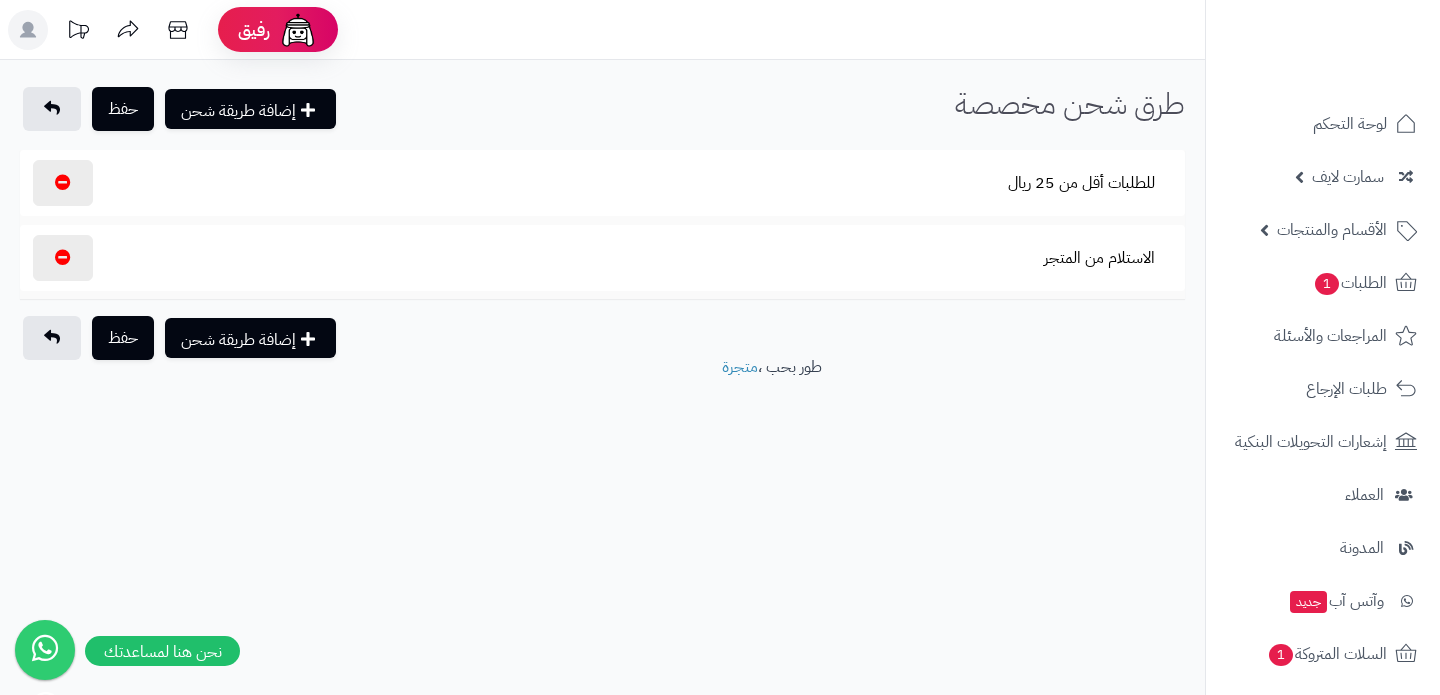 scroll, scrollTop: 0, scrollLeft: 0, axis: both 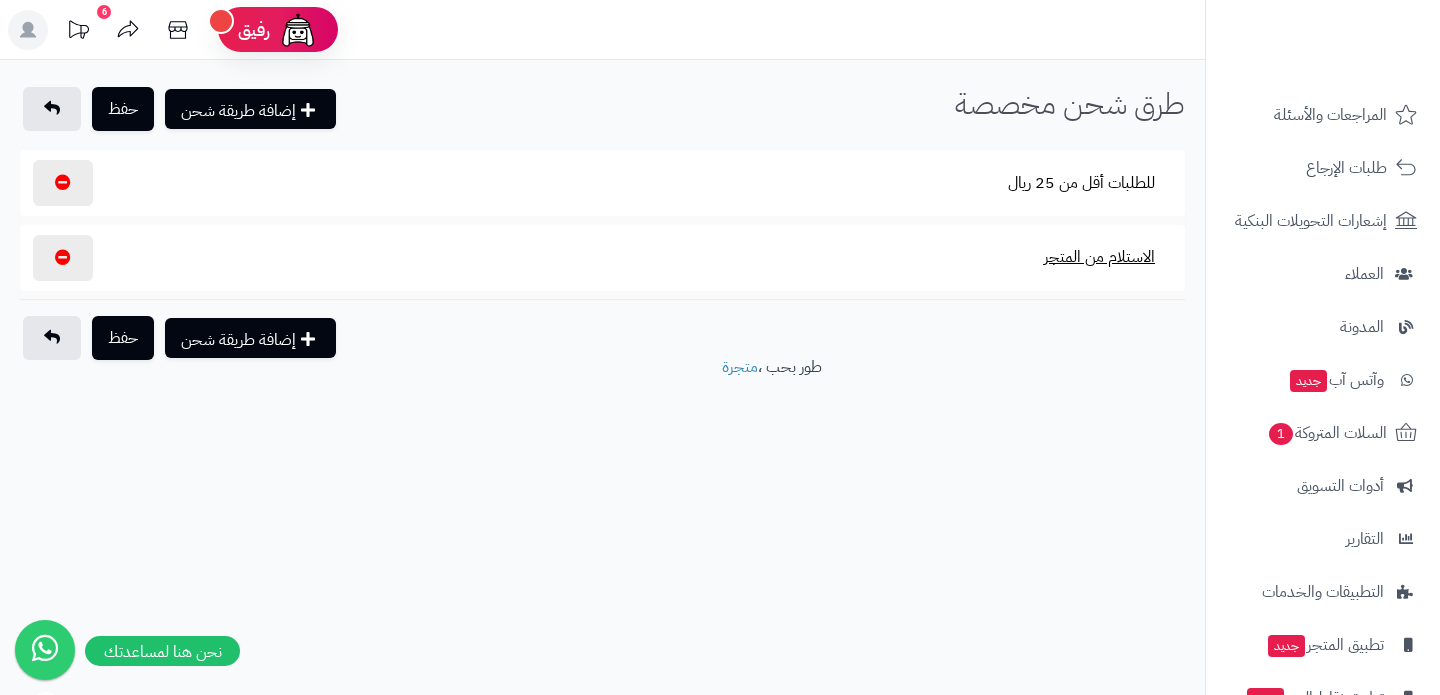click on "الاستلام من المتجر" at bounding box center [1099, 257] 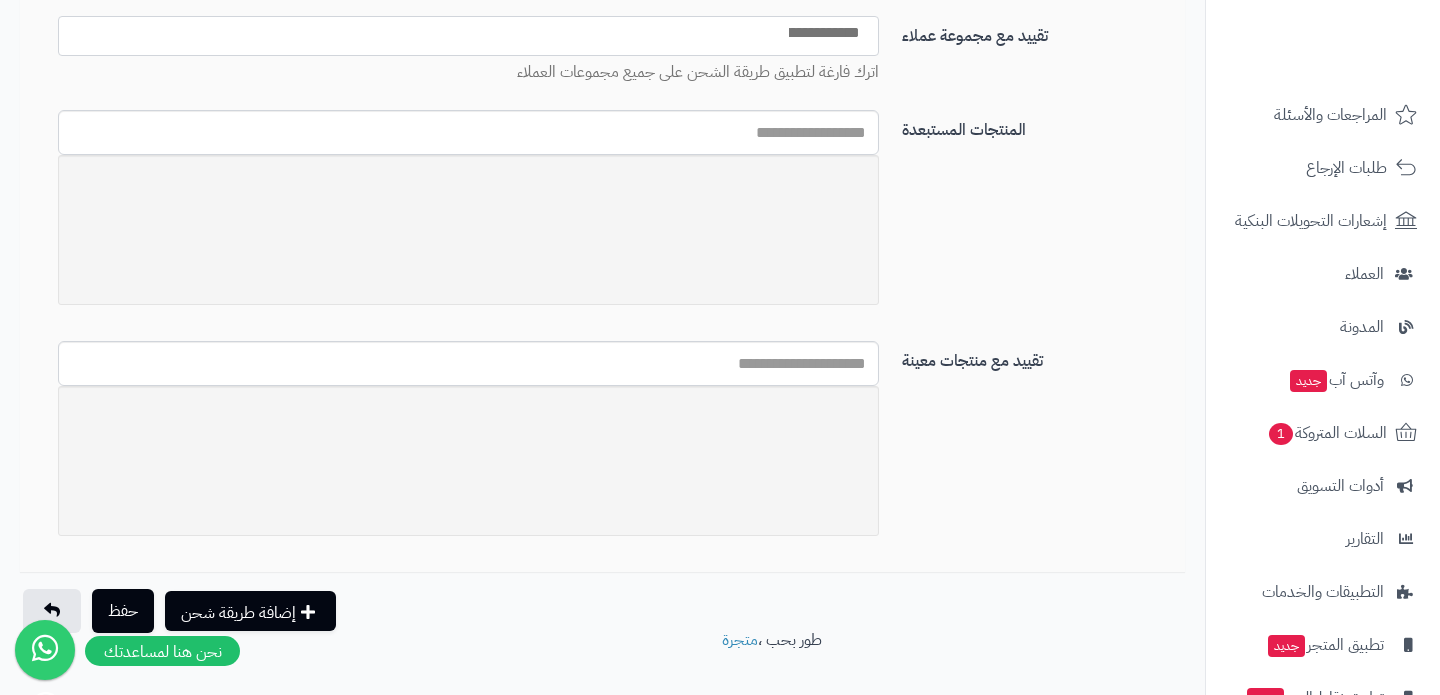 scroll, scrollTop: 1046, scrollLeft: 0, axis: vertical 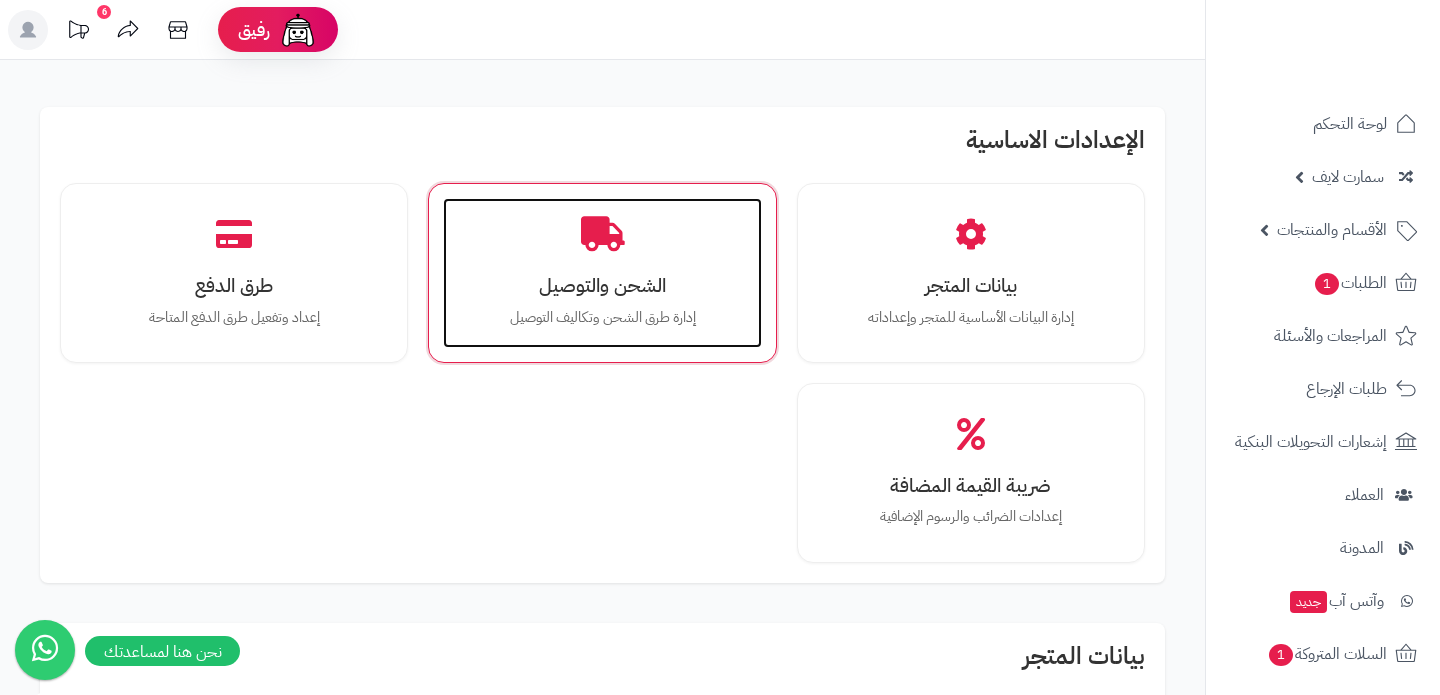 click on "الشحن والتوصيل" at bounding box center [602, 285] 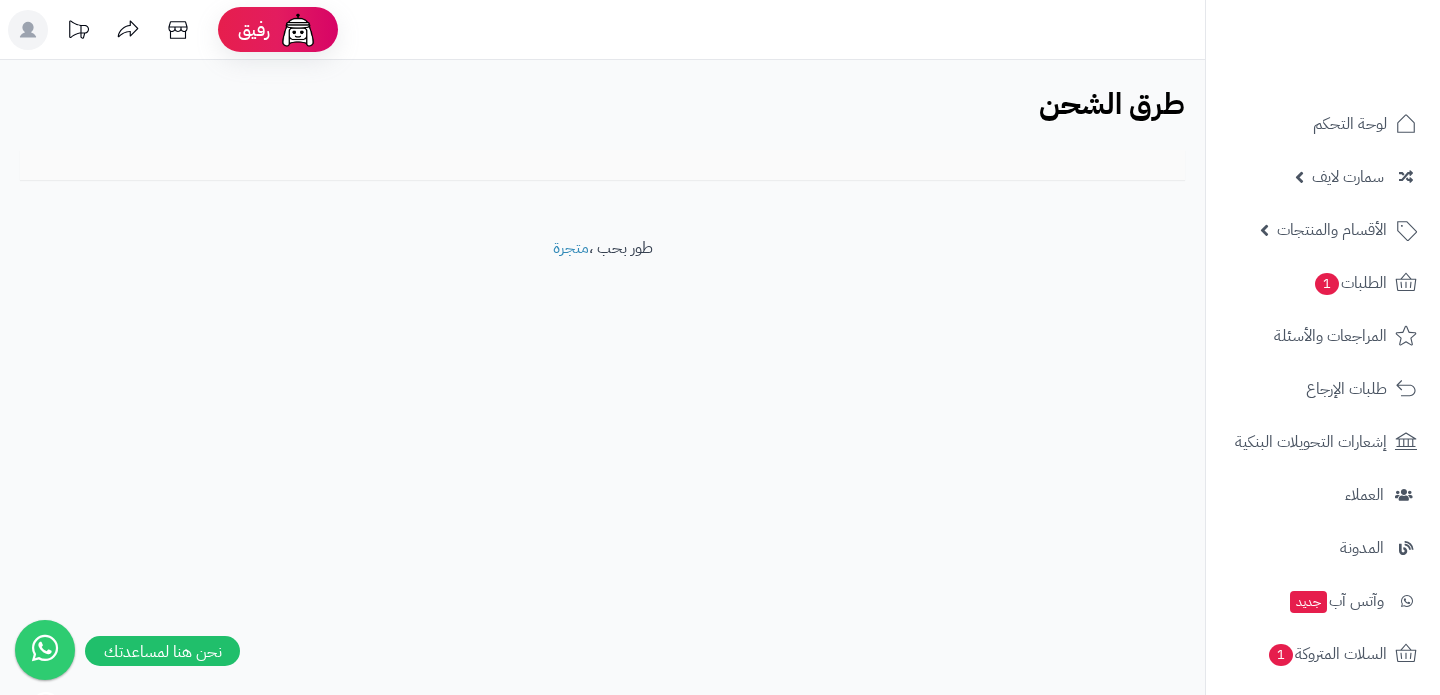 scroll, scrollTop: 0, scrollLeft: 0, axis: both 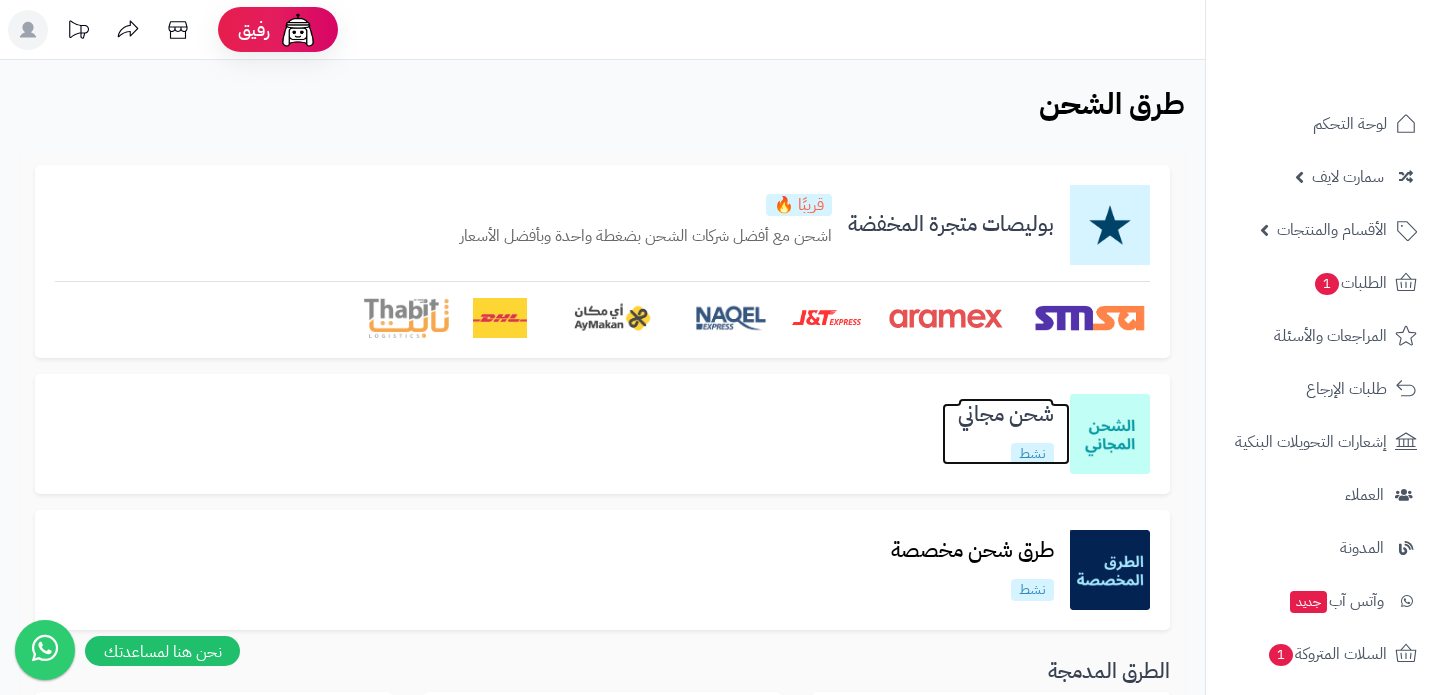 click on "شحن مجاني" at bounding box center (1006, 414) 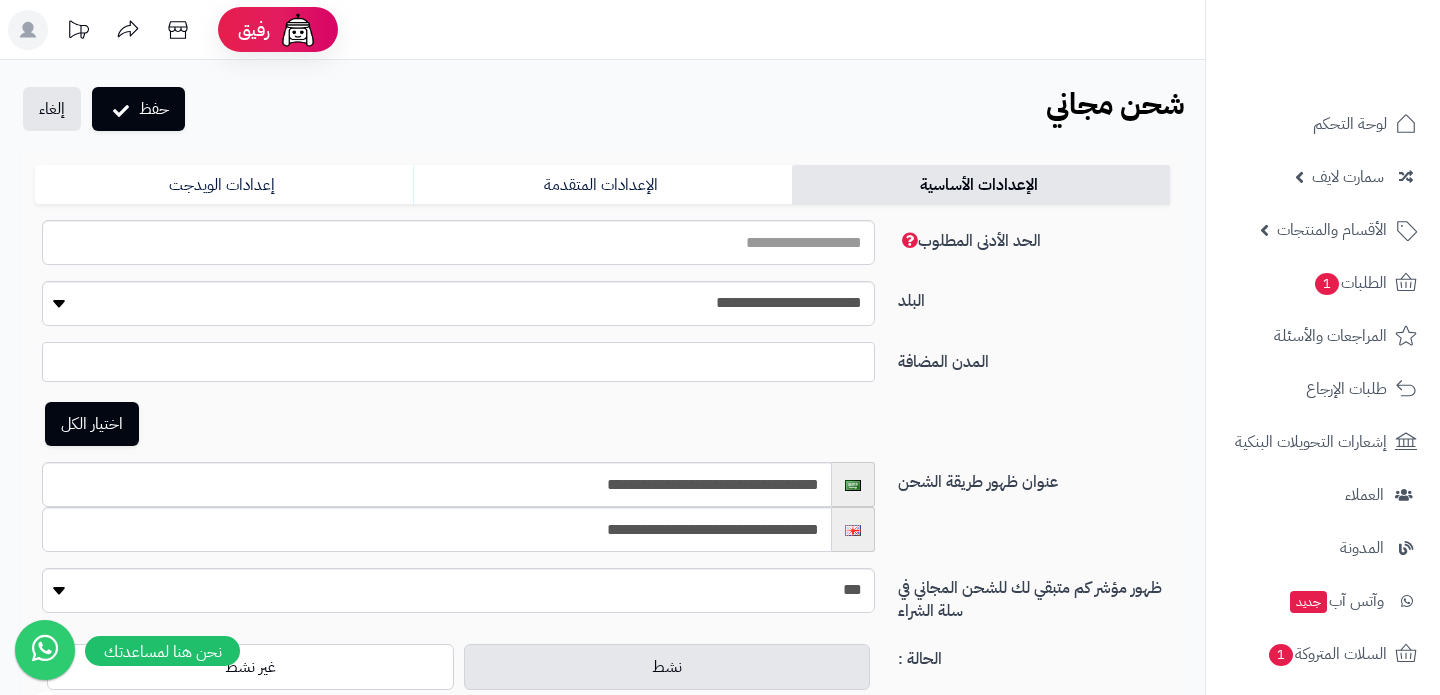 scroll, scrollTop: 0, scrollLeft: 0, axis: both 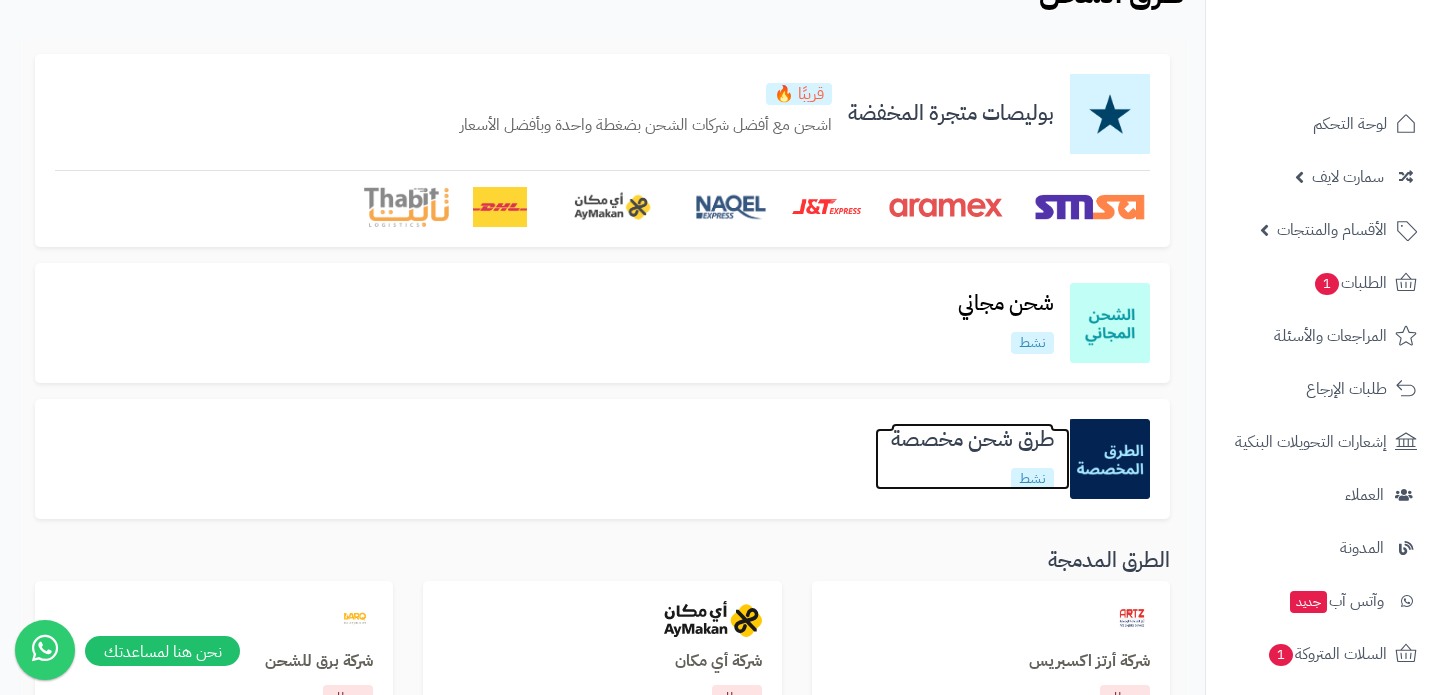 click on "طرق شحن مخصصة" at bounding box center [972, 439] 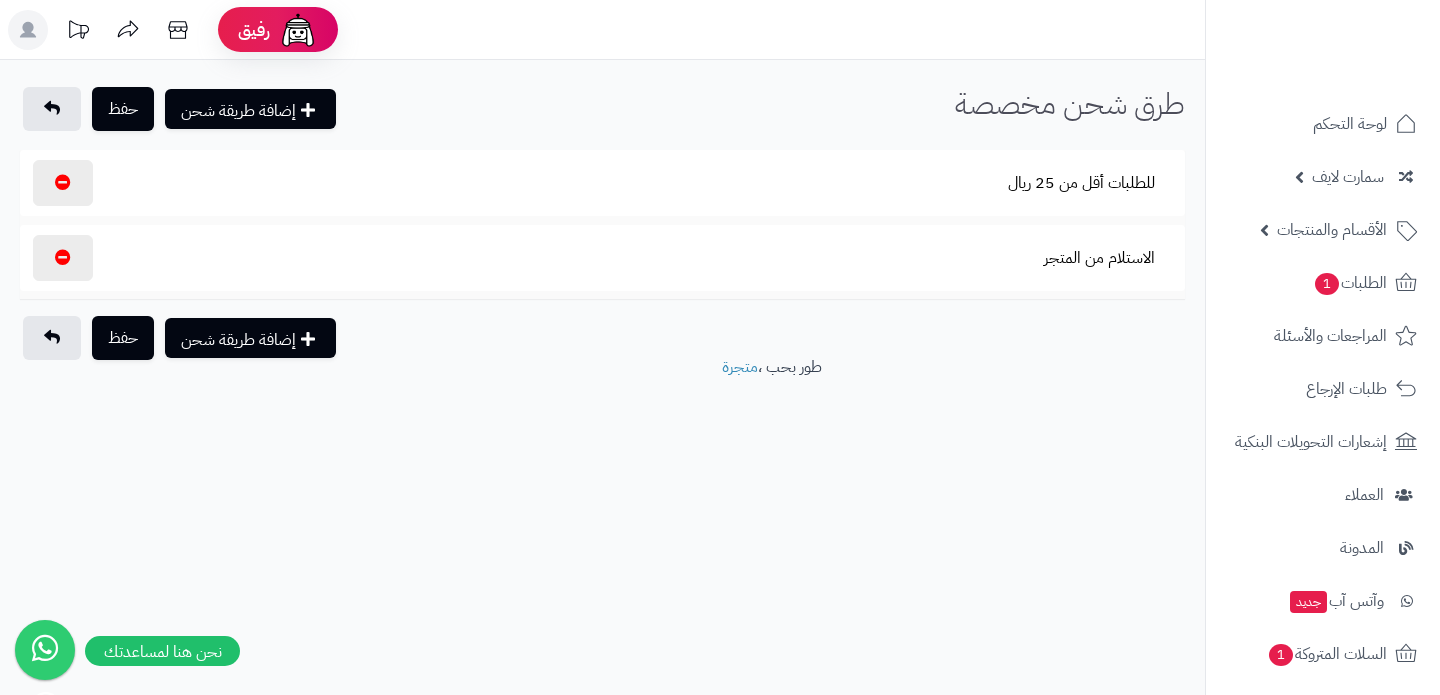 scroll, scrollTop: 0, scrollLeft: 0, axis: both 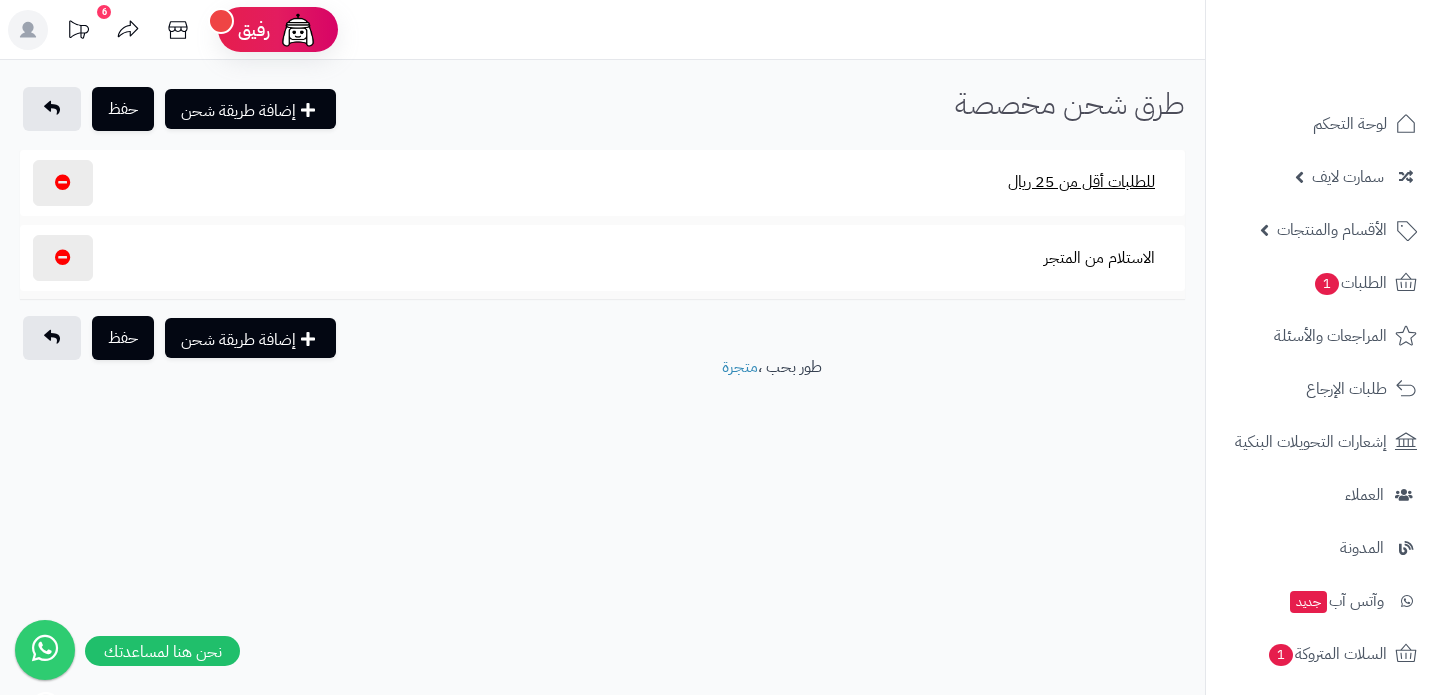 click on "للطلبات أقل من 25 ريال" at bounding box center (1081, 182) 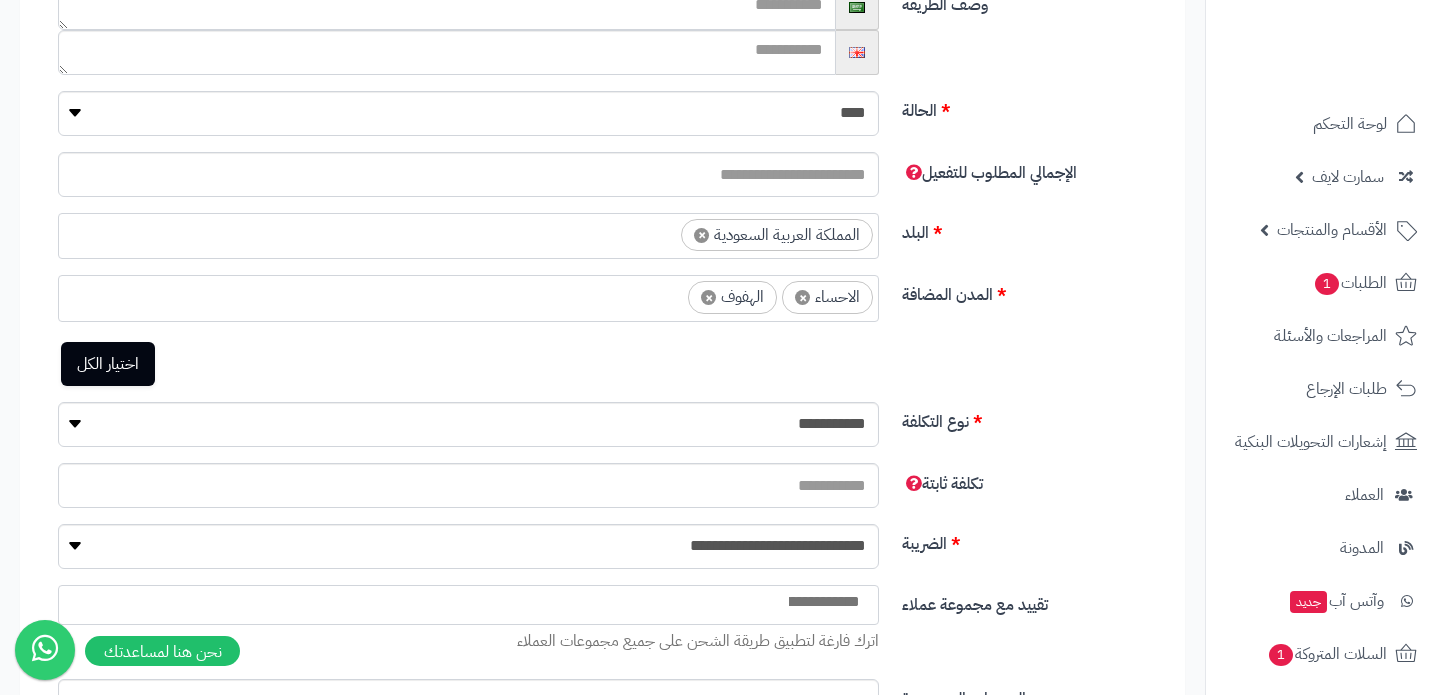 scroll, scrollTop: 0, scrollLeft: 0, axis: both 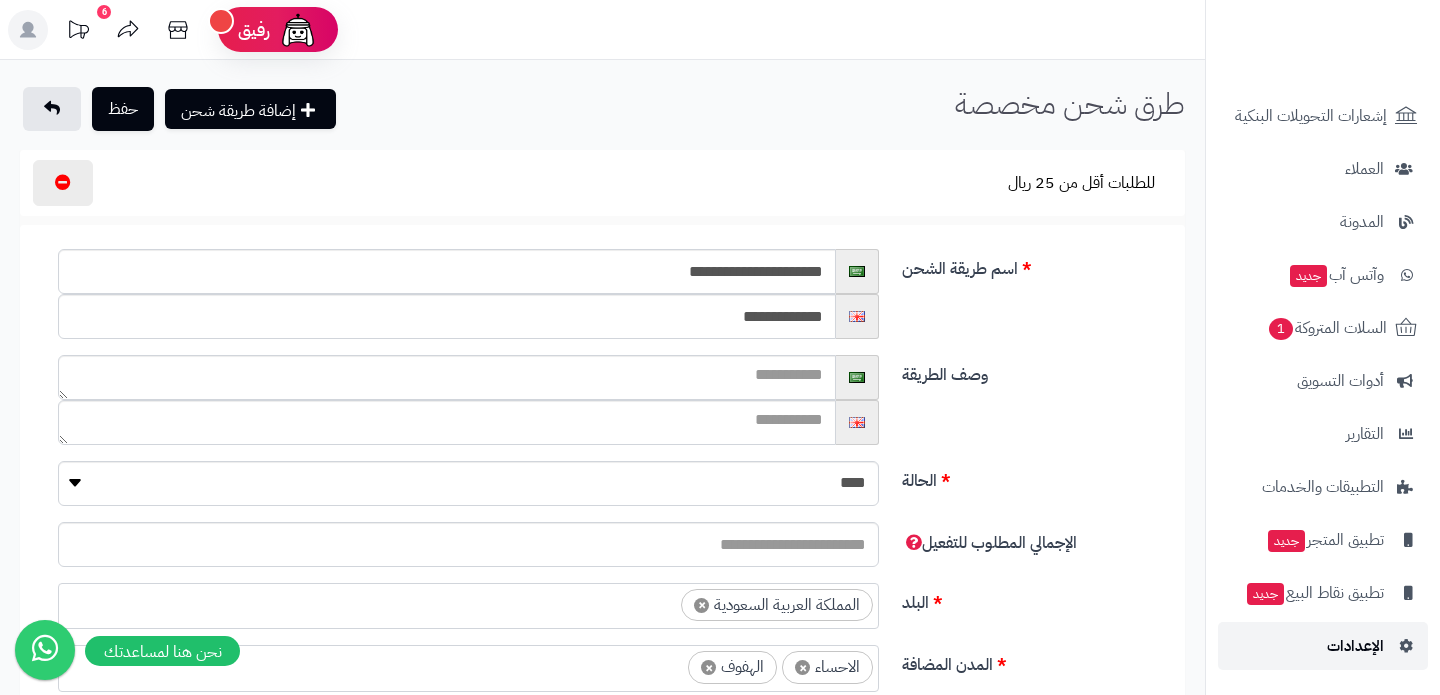 click on "الإعدادات" at bounding box center (1323, 646) 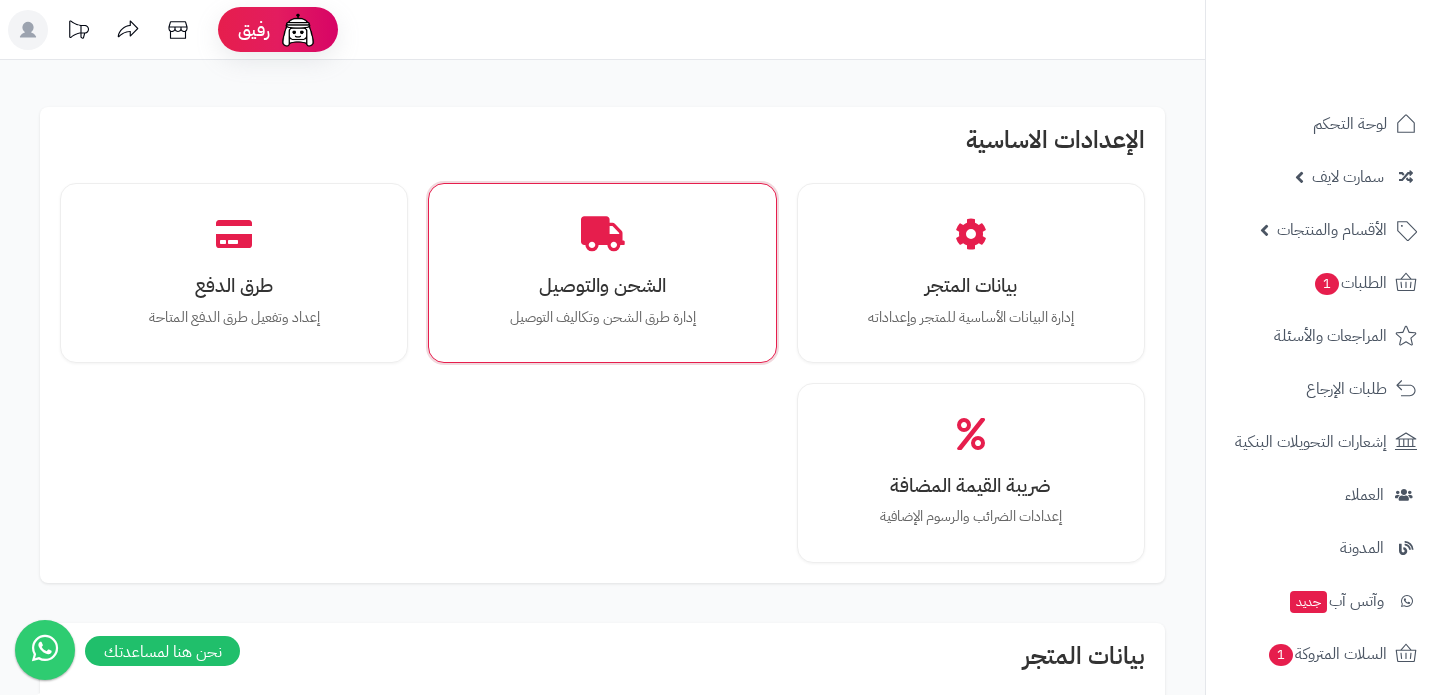 scroll, scrollTop: 80, scrollLeft: 0, axis: vertical 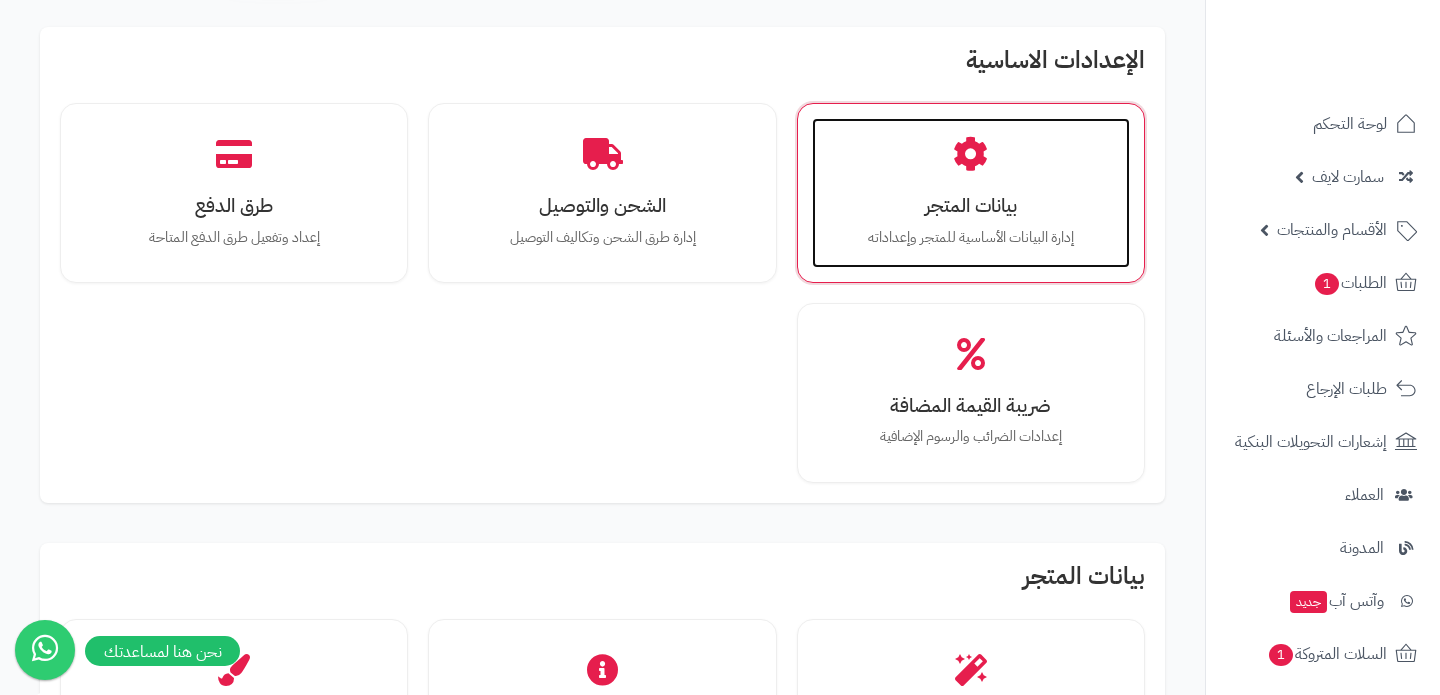click on "بيانات المتجر إدارة البيانات الأساسية للمتجر وإعداداته" at bounding box center [971, 193] 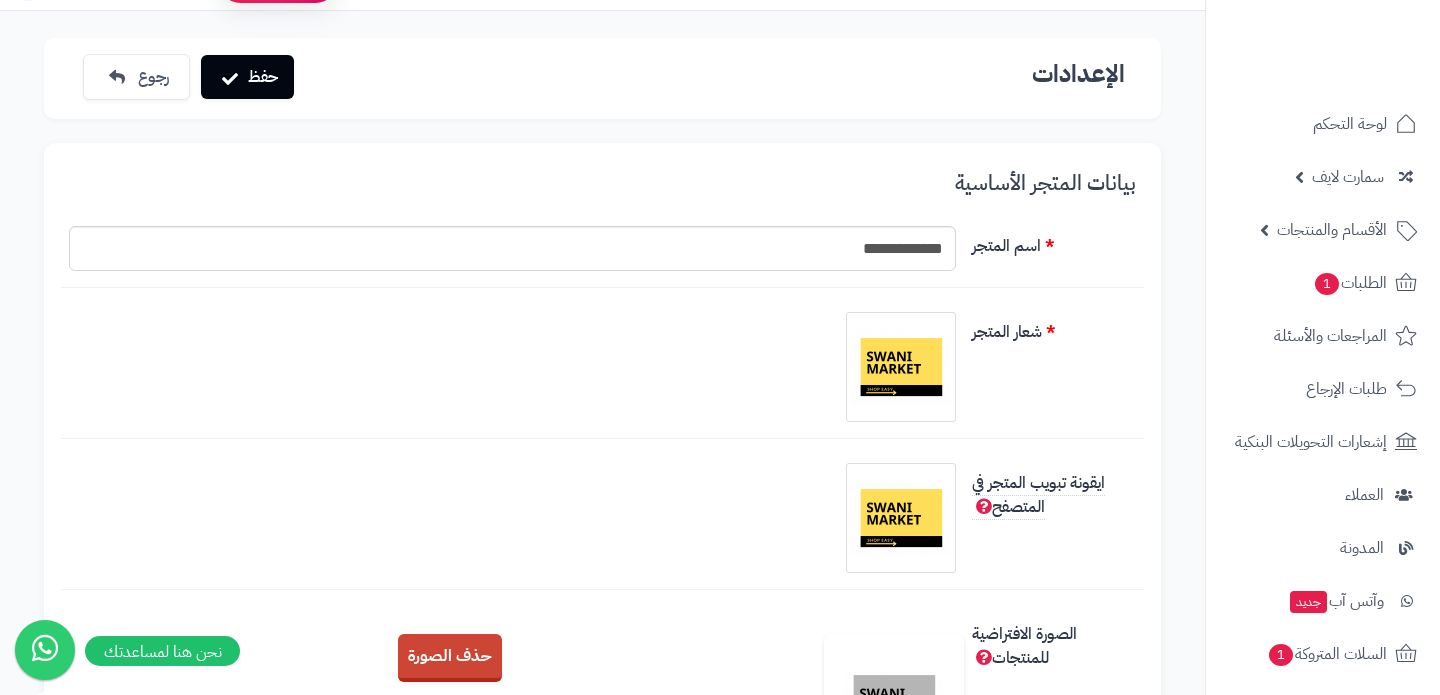 scroll, scrollTop: 0, scrollLeft: 0, axis: both 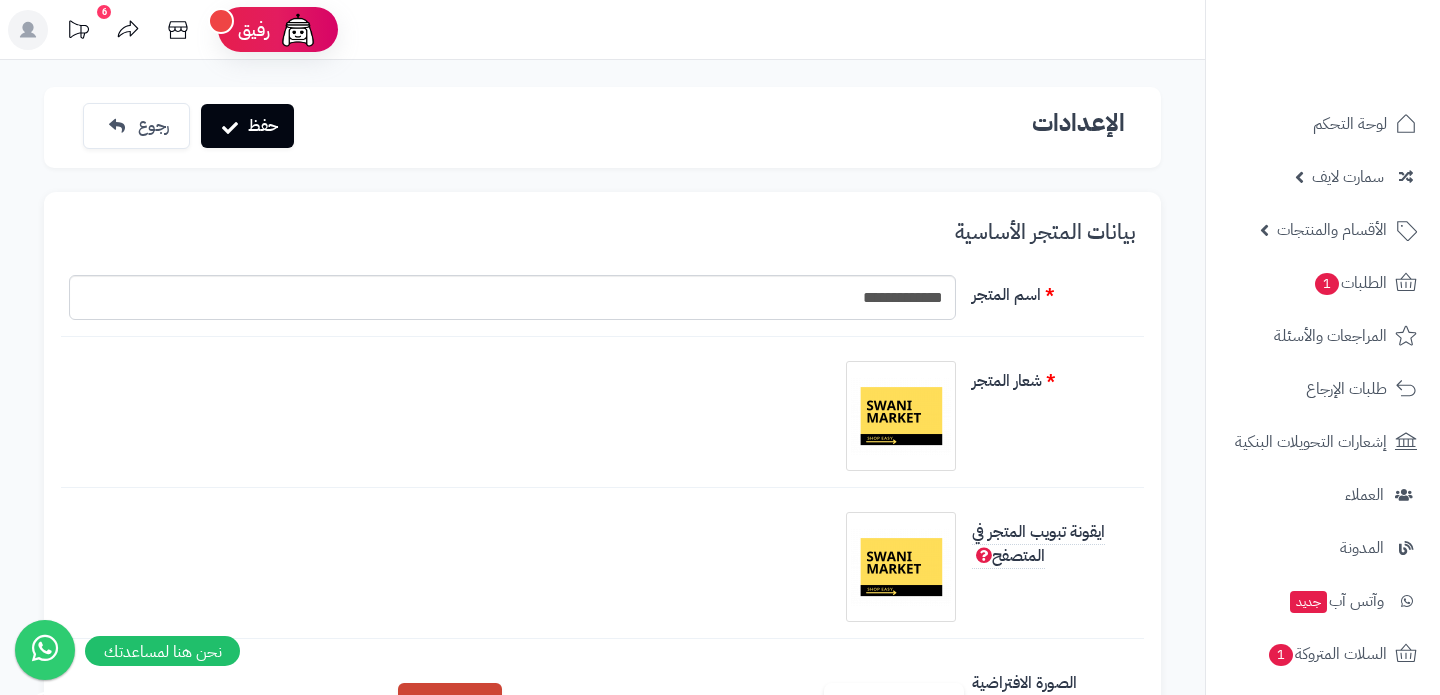 click 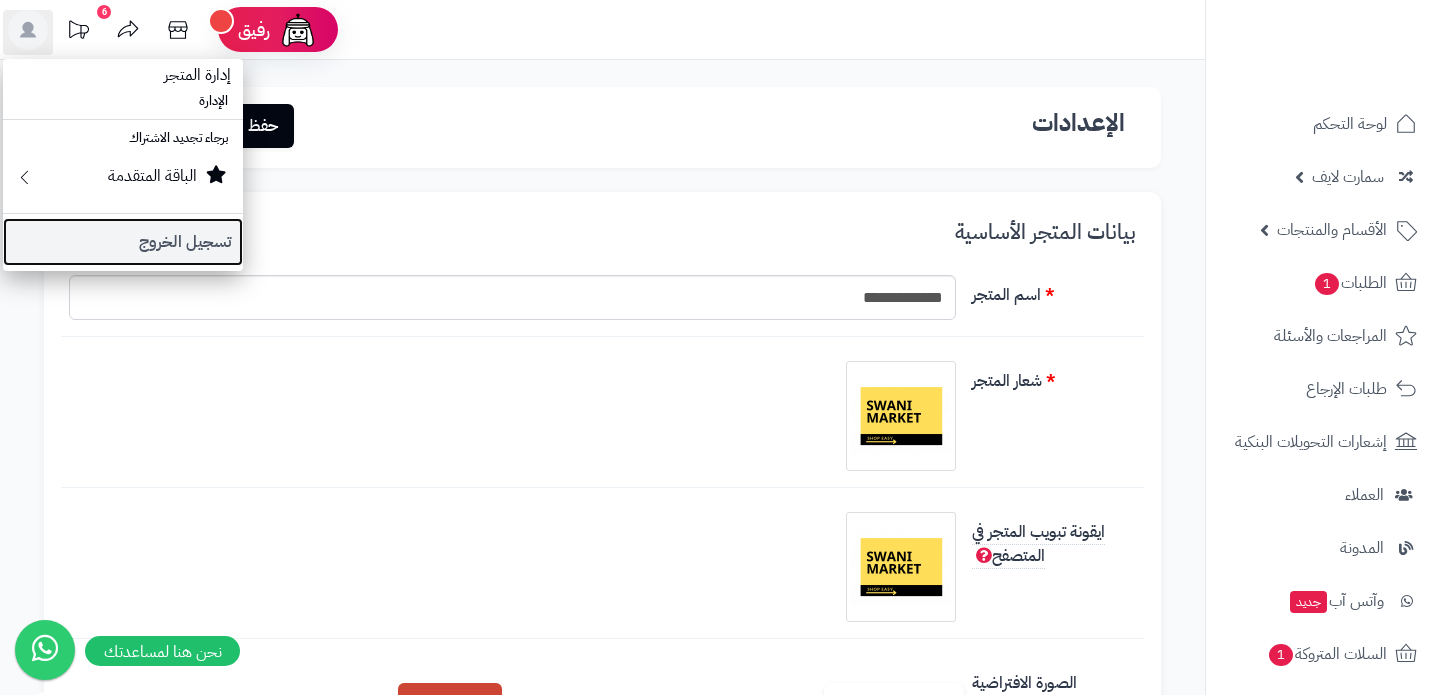 click on "تسجيل الخروج" at bounding box center [123, 242] 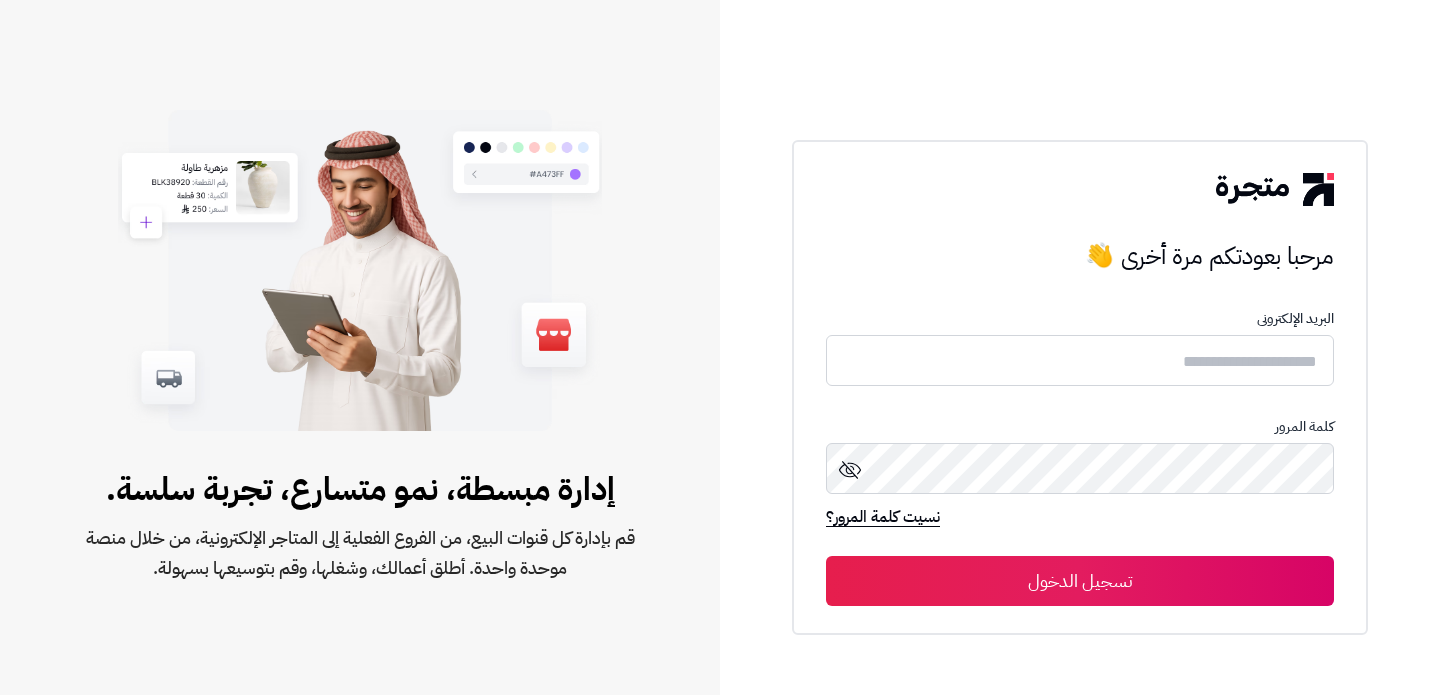 scroll, scrollTop: 0, scrollLeft: 0, axis: both 